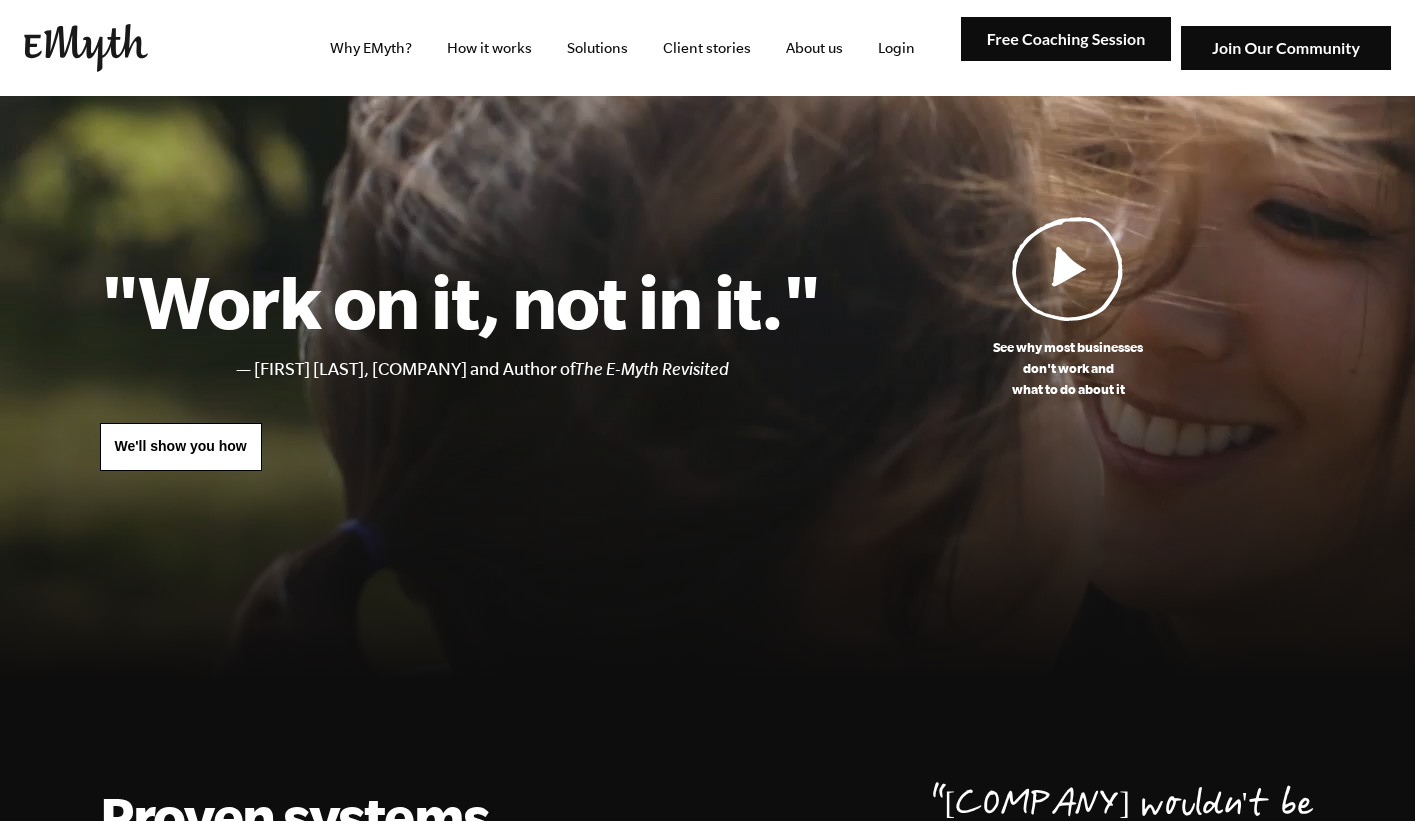 scroll, scrollTop: 0, scrollLeft: 0, axis: both 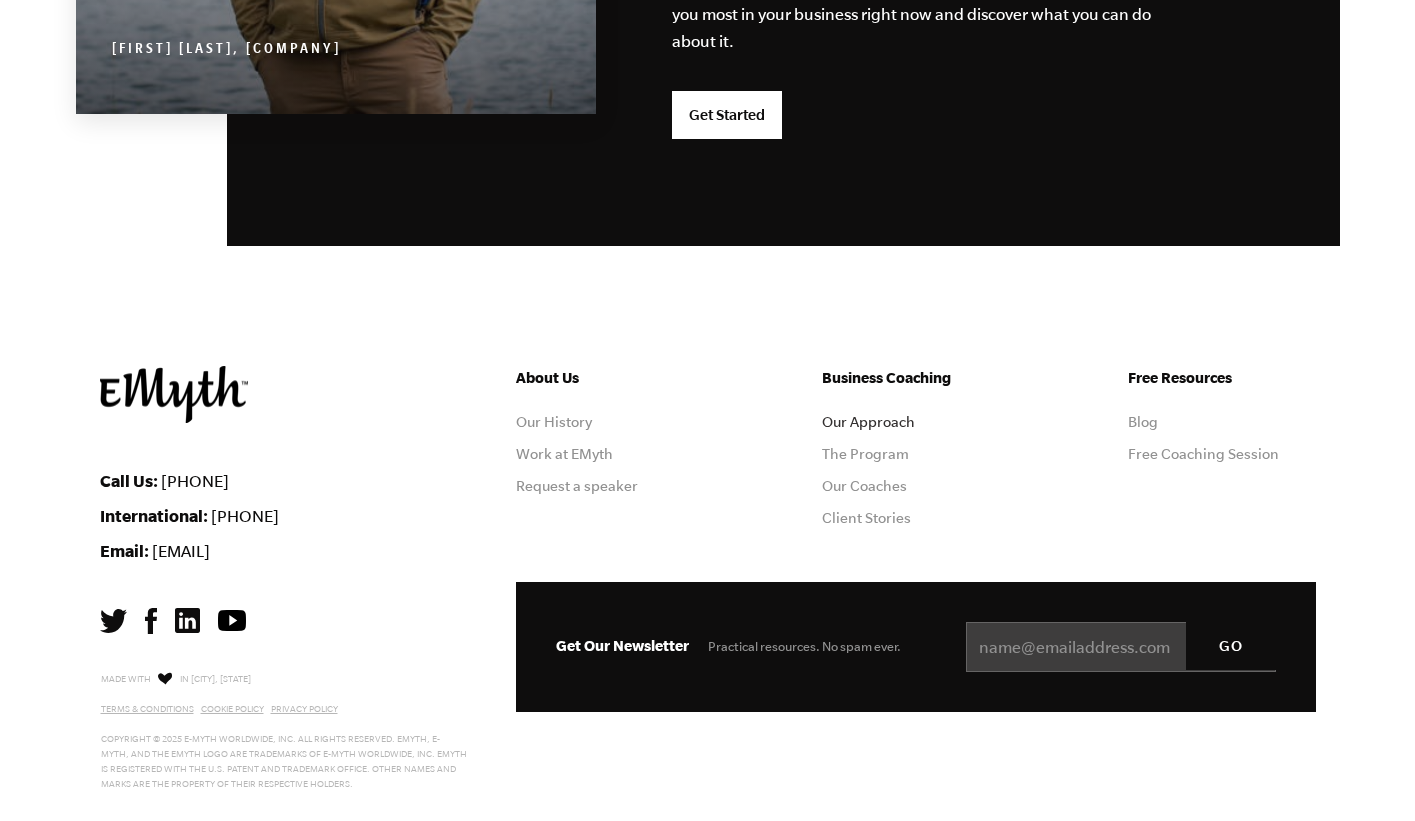 click on "Our Approach" at bounding box center (868, 422) 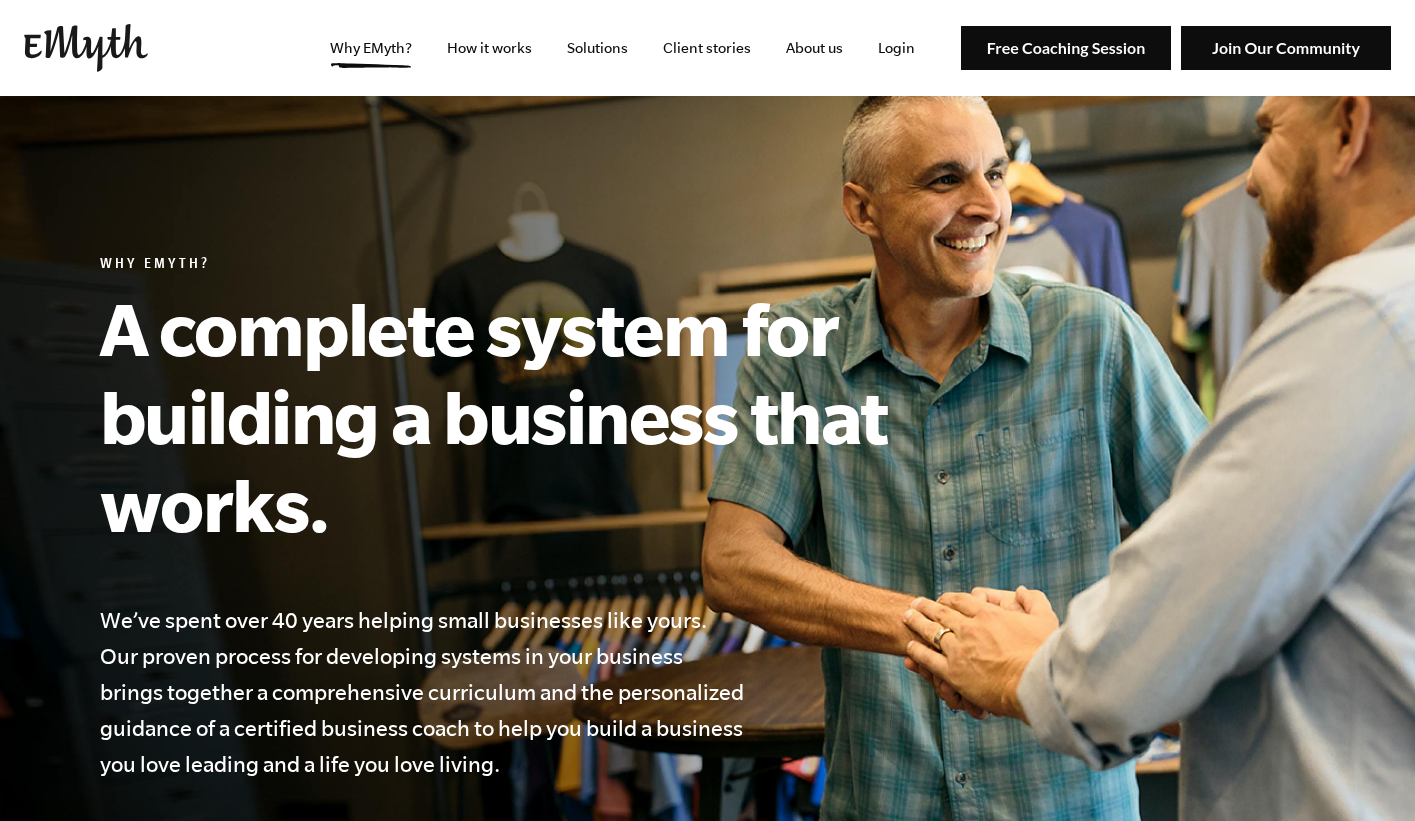 scroll, scrollTop: 0, scrollLeft: 0, axis: both 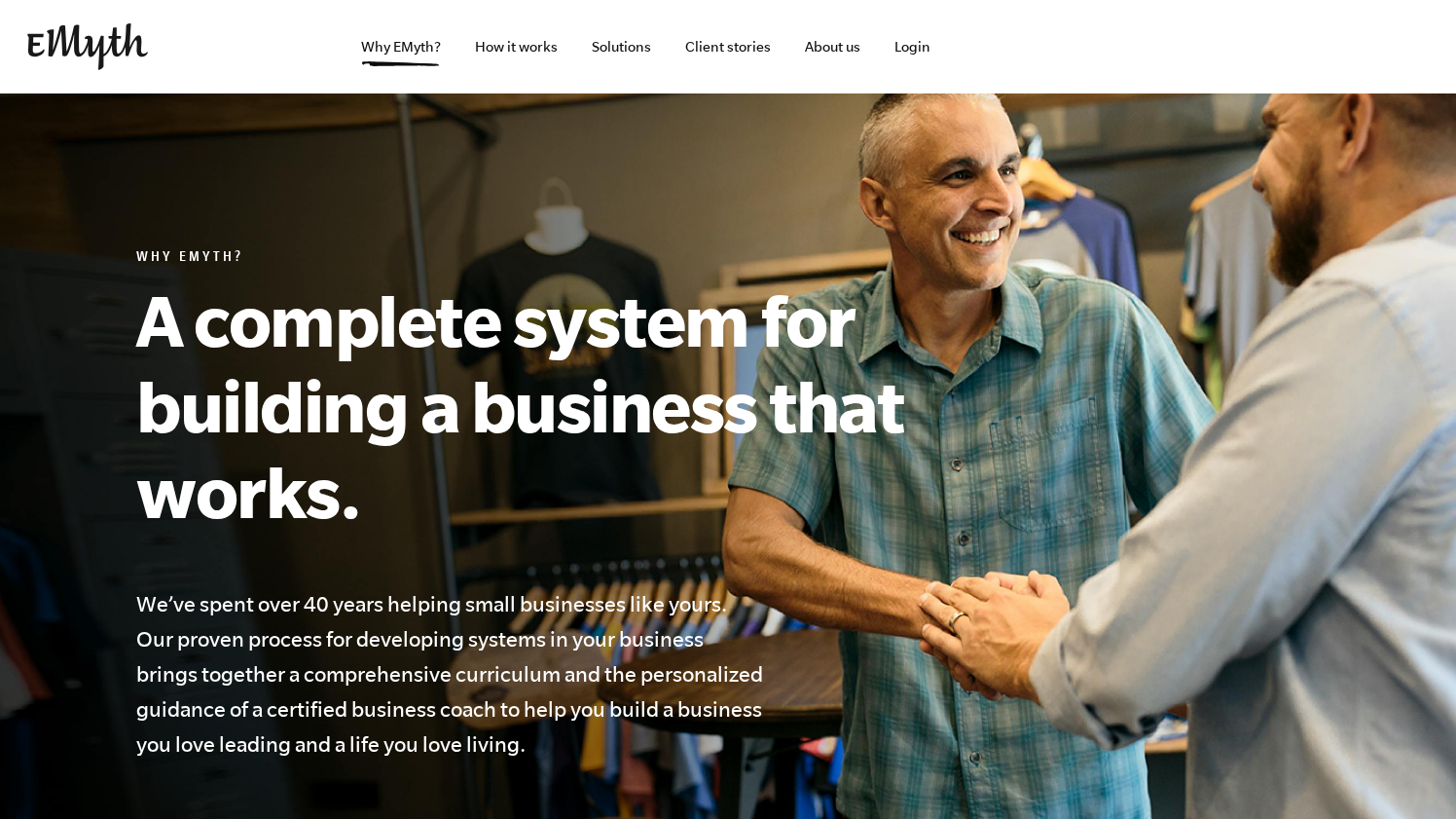 click at bounding box center [88, 47] 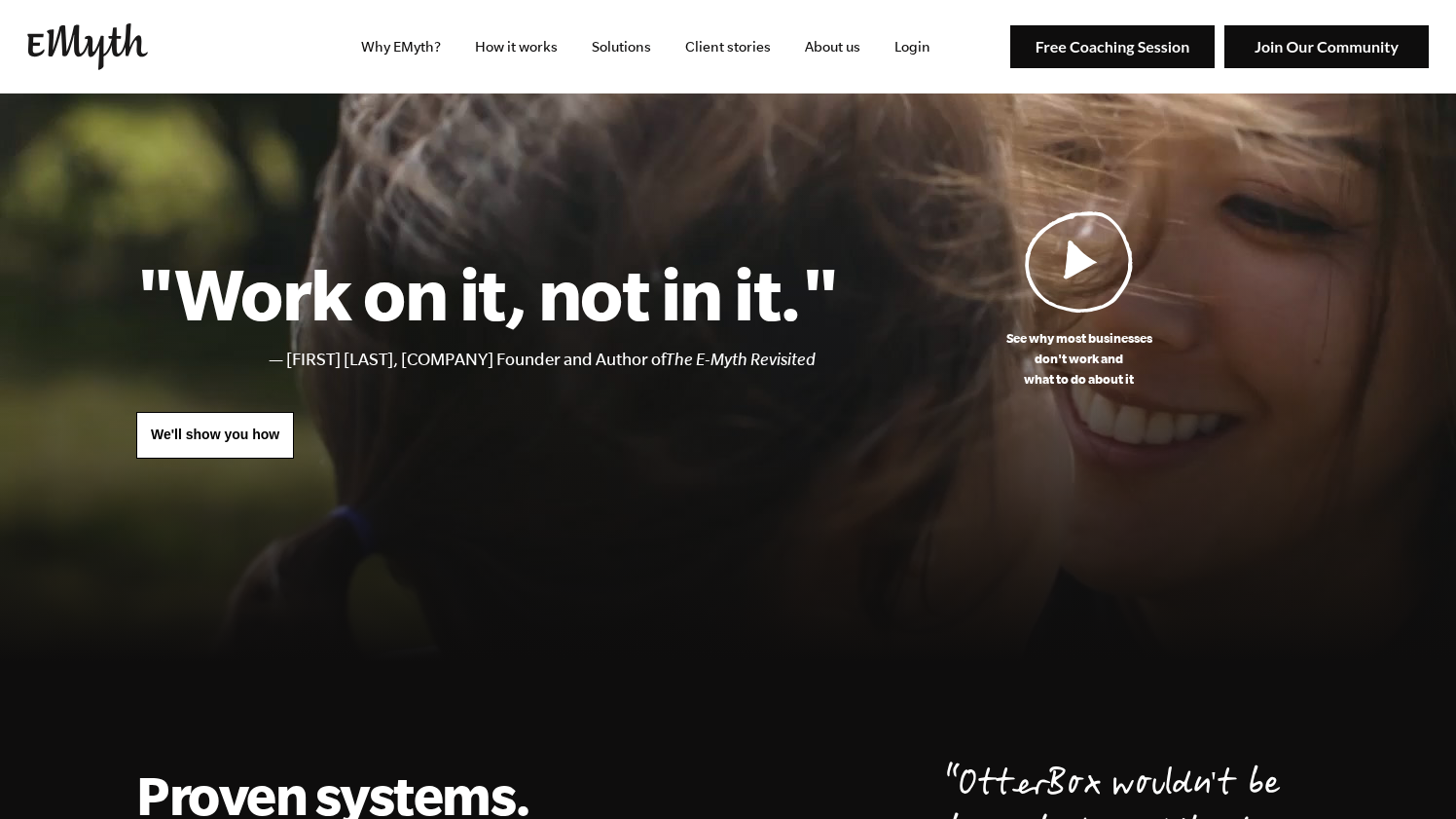 scroll, scrollTop: 0, scrollLeft: 0, axis: both 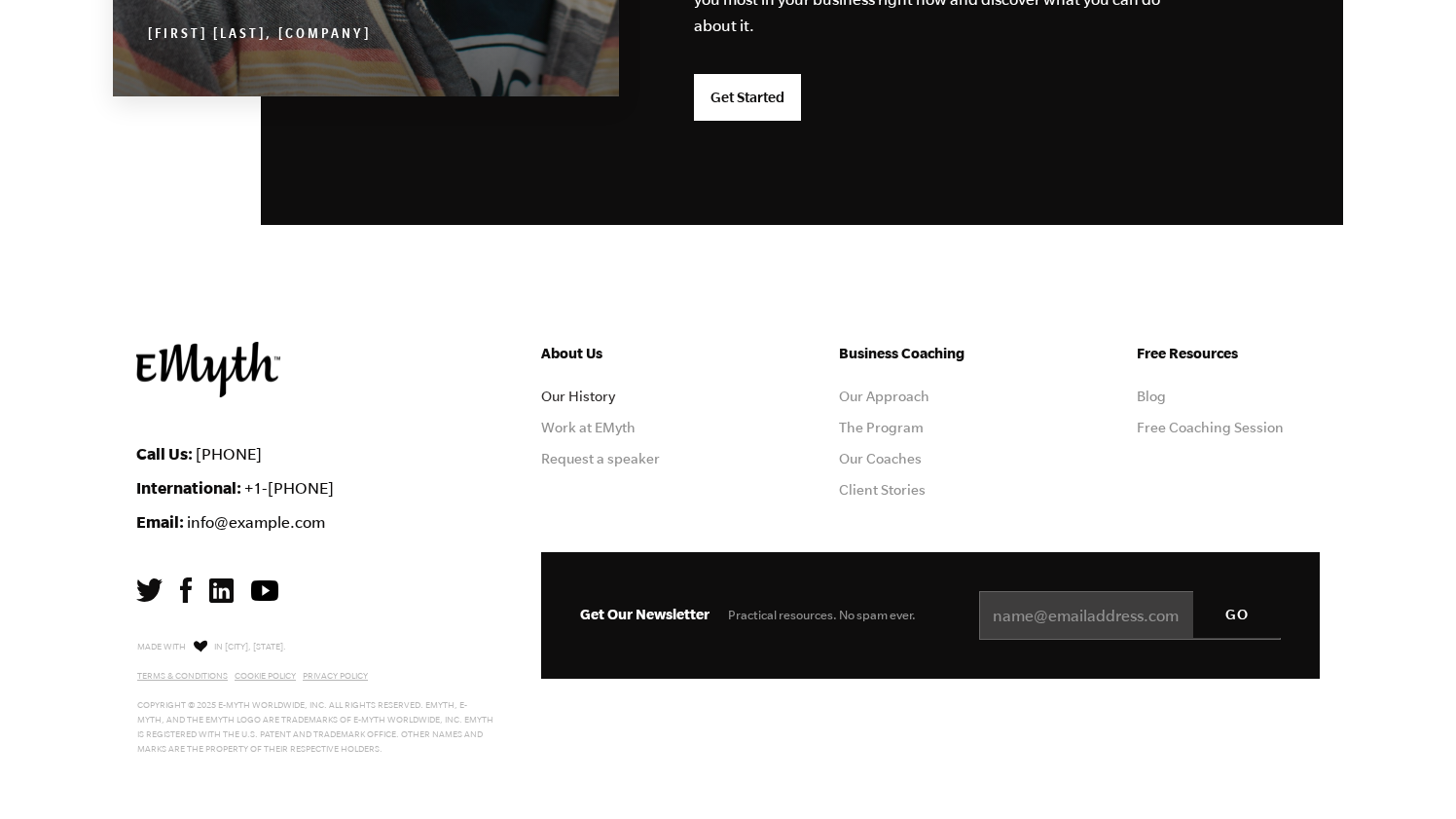 click on "Our History" at bounding box center (578, 396) 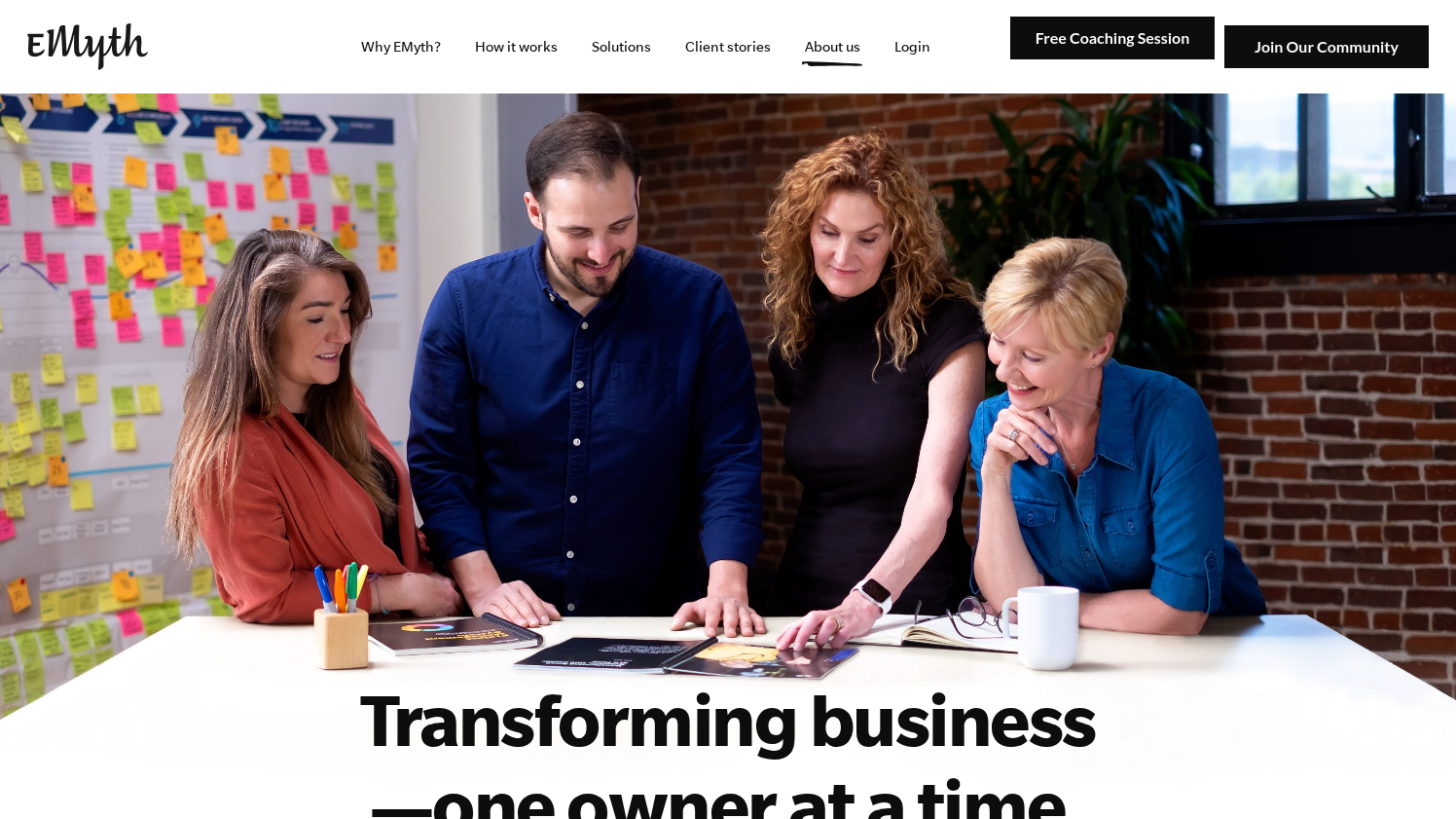 scroll, scrollTop: 0, scrollLeft: 0, axis: both 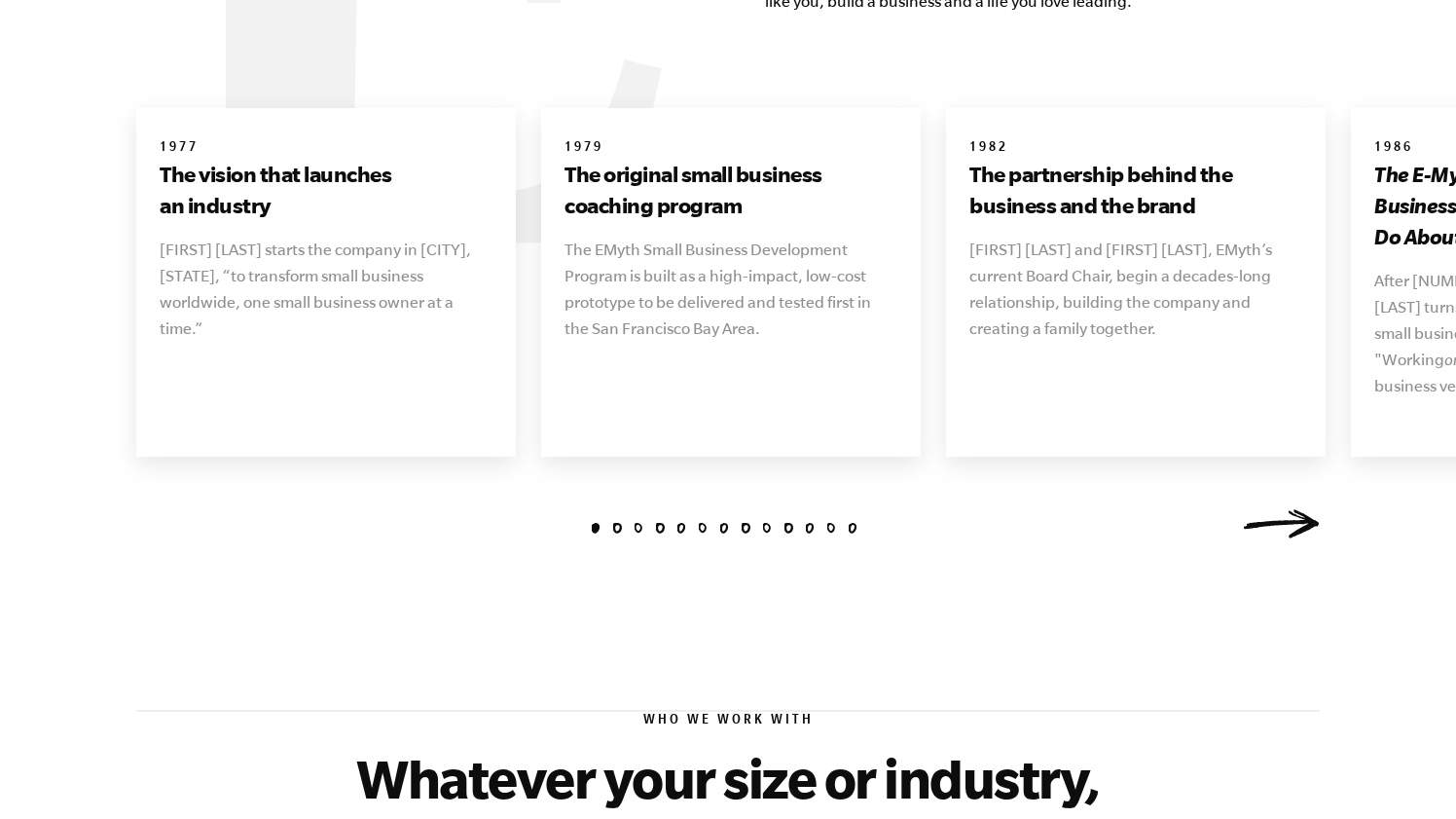 click on "13" at bounding box center [853, 528] 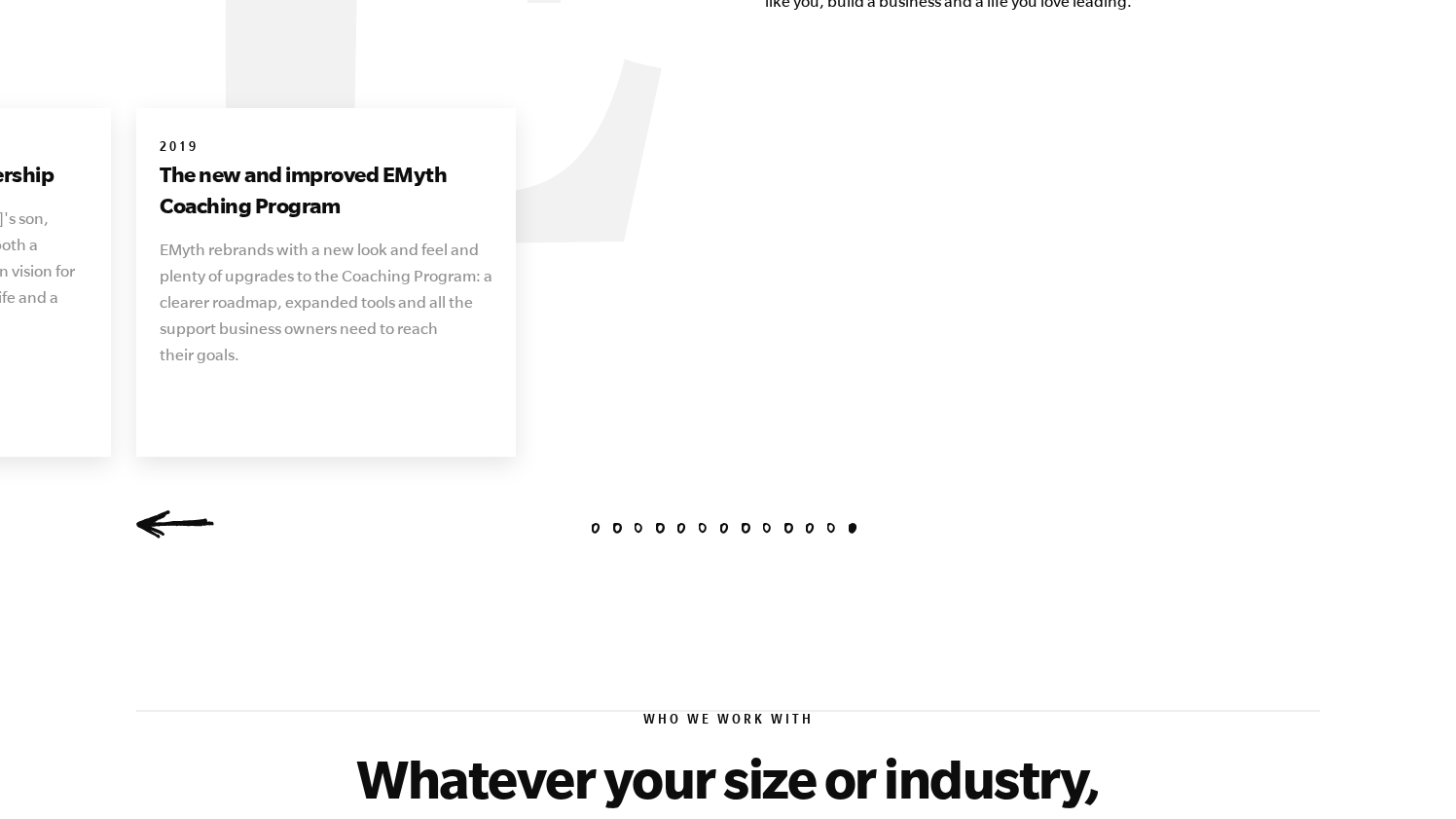 click on "12" at bounding box center (831, 528) 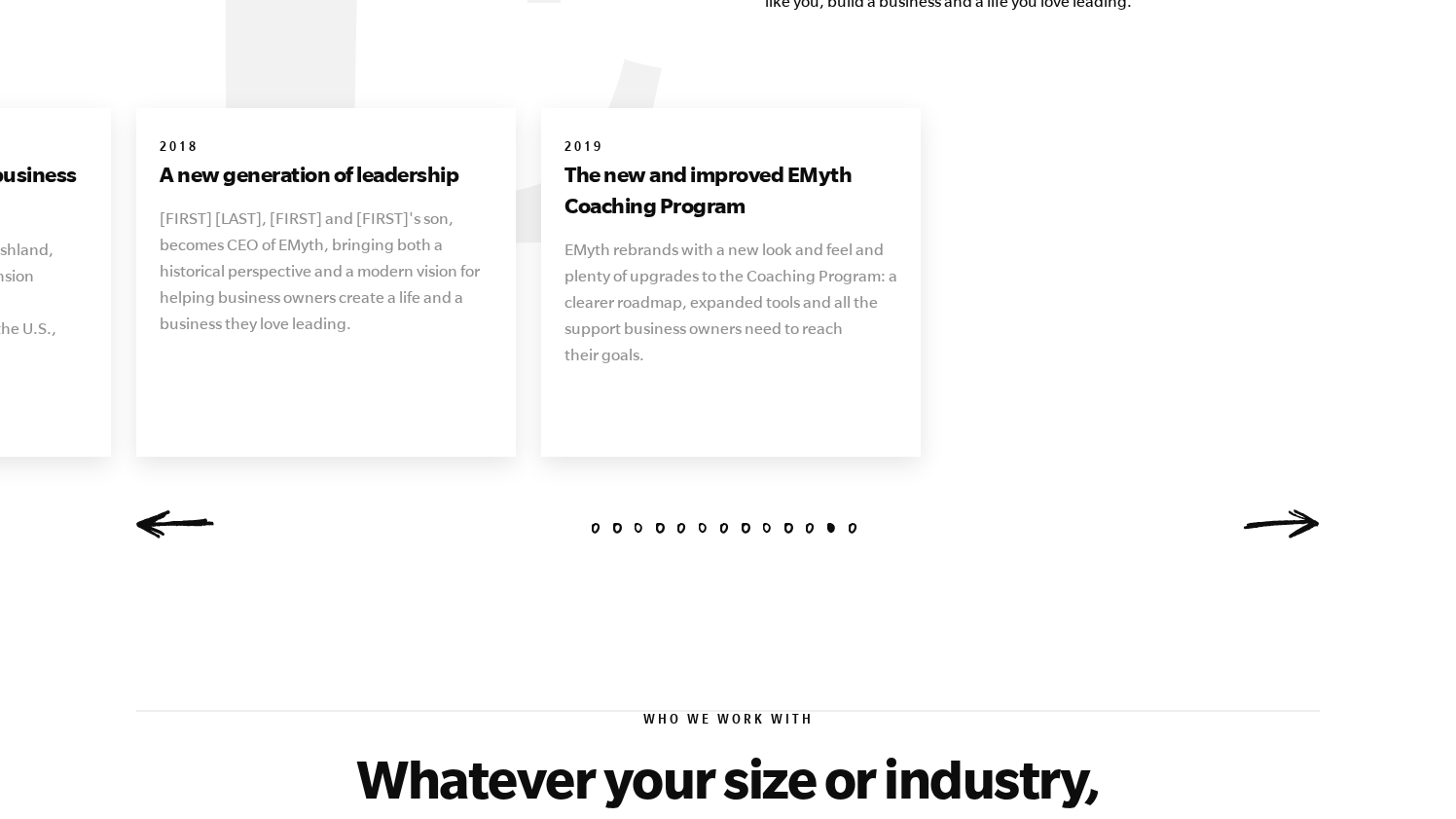 click on "11" at bounding box center (810, 528) 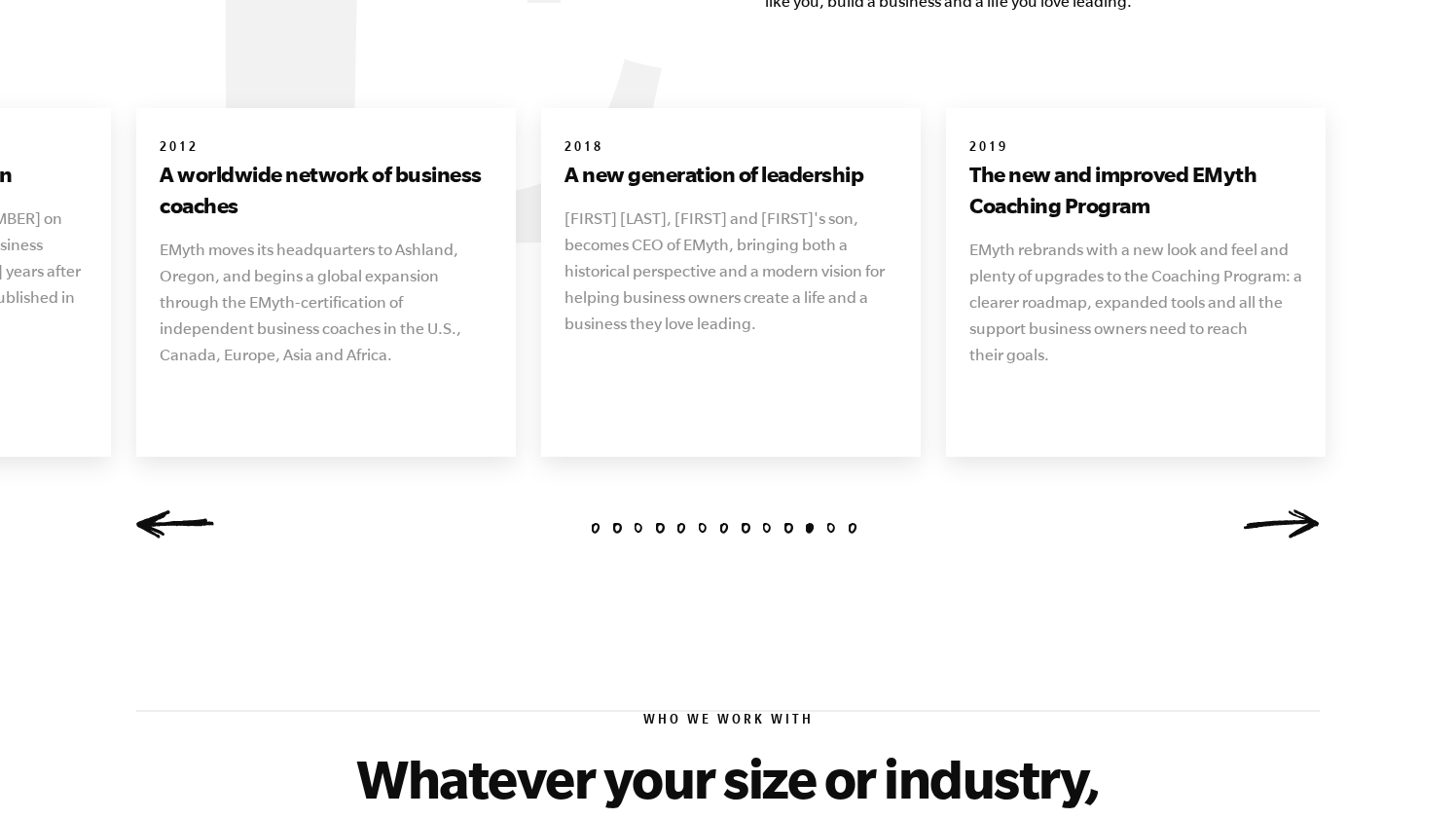click on "10" at bounding box center (788, 528) 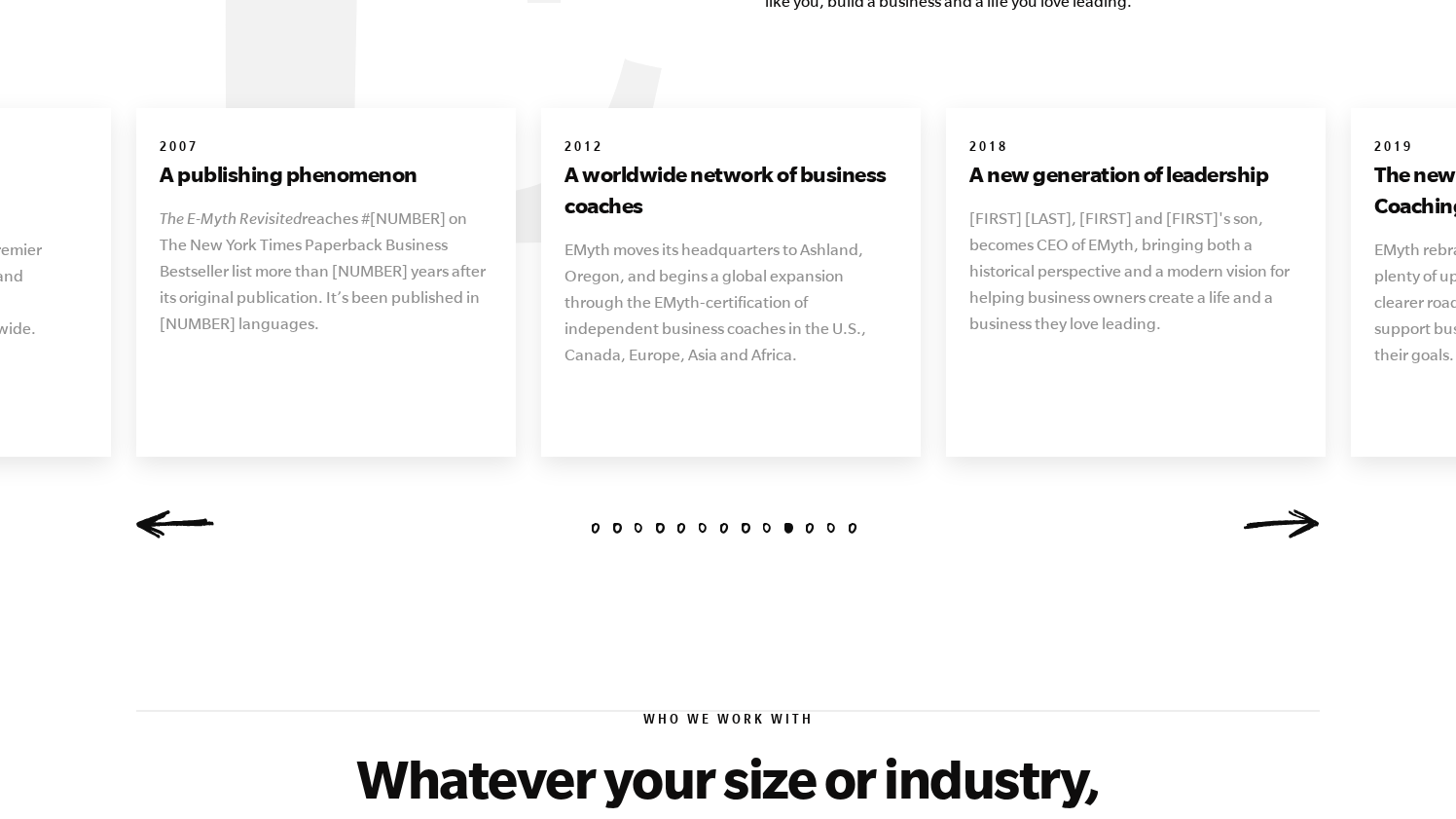 click on "9" at bounding box center (767, 528) 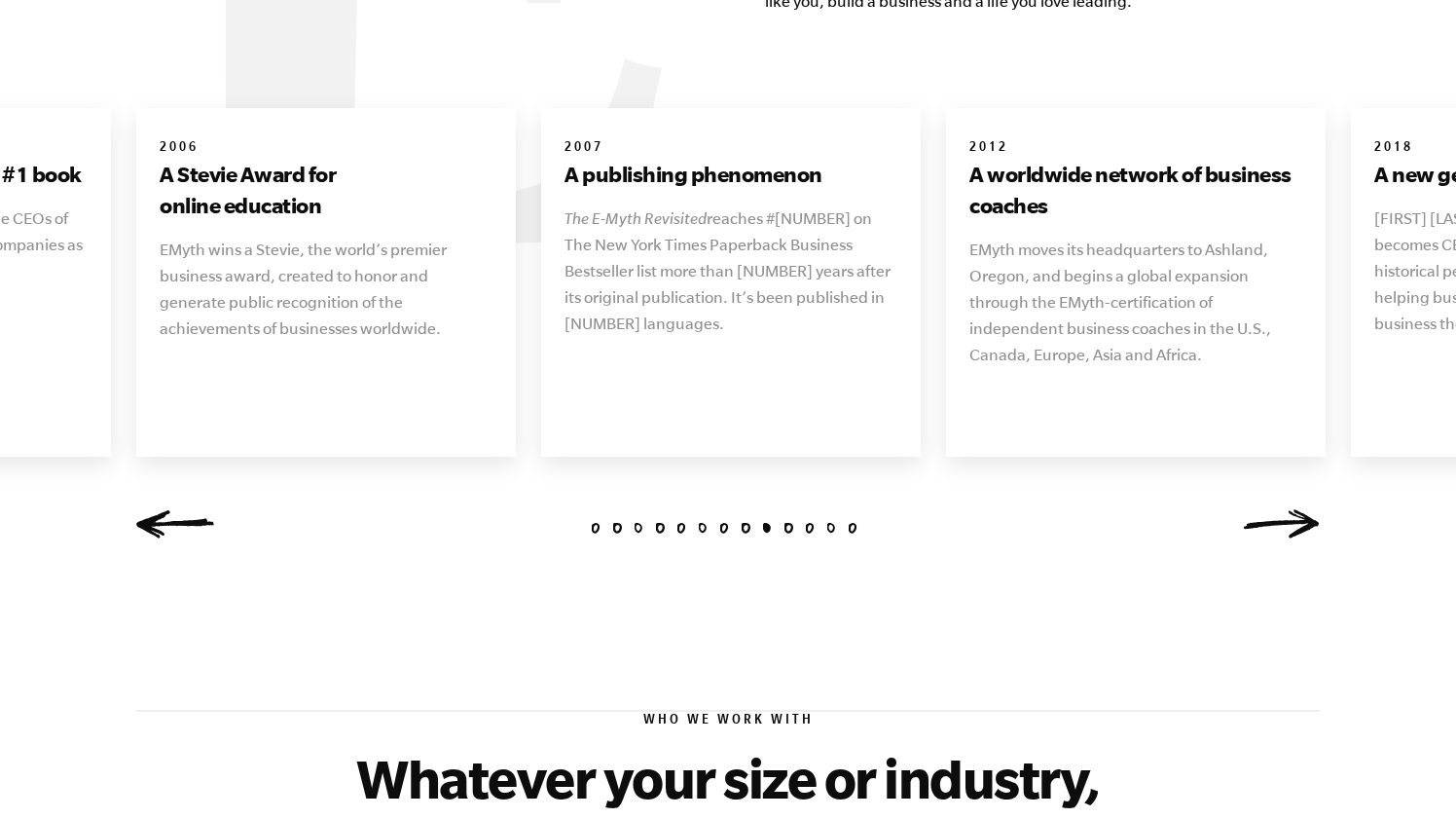 click on "8" at bounding box center [746, 528] 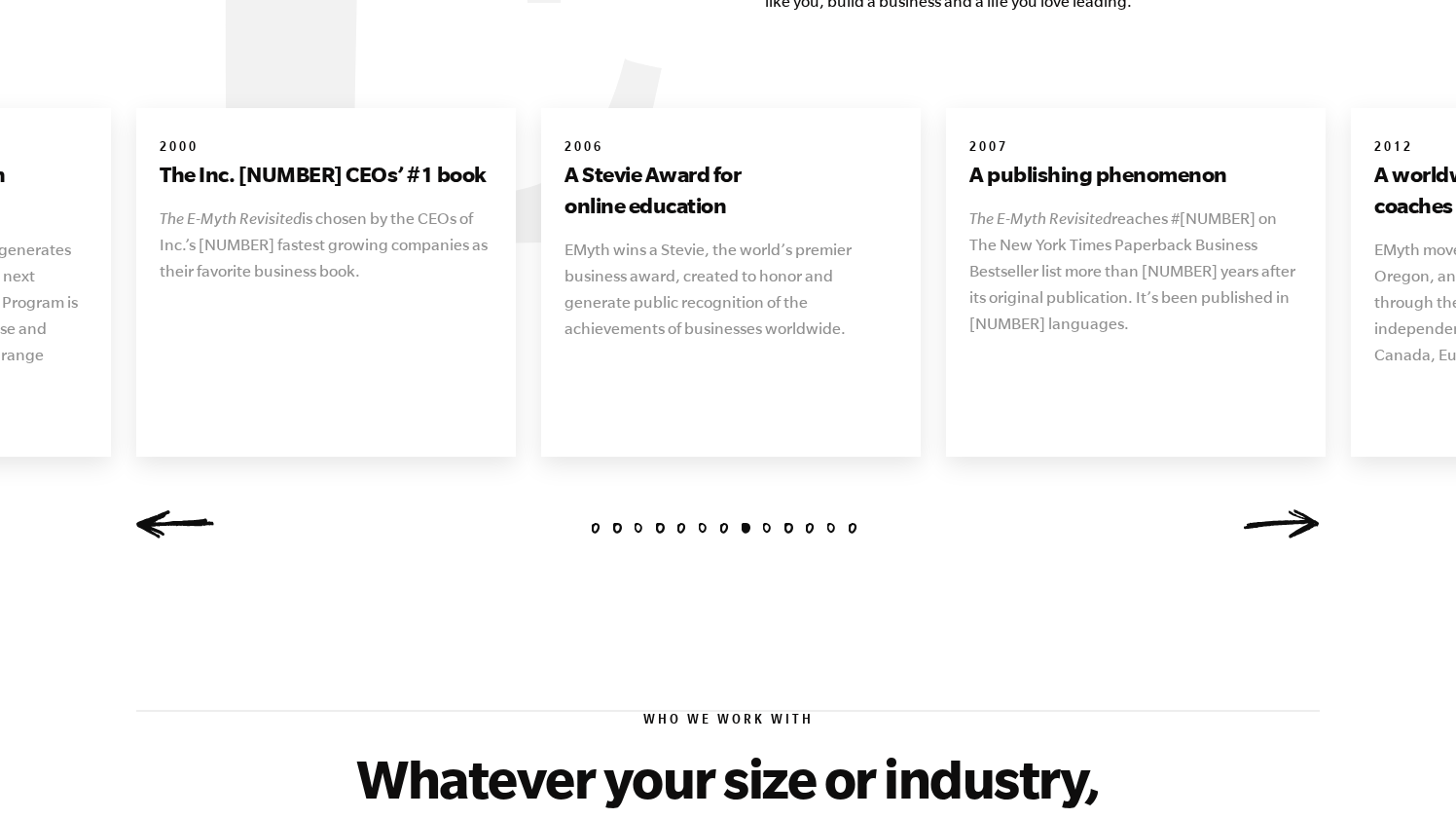 click on "7" at bounding box center (724, 528) 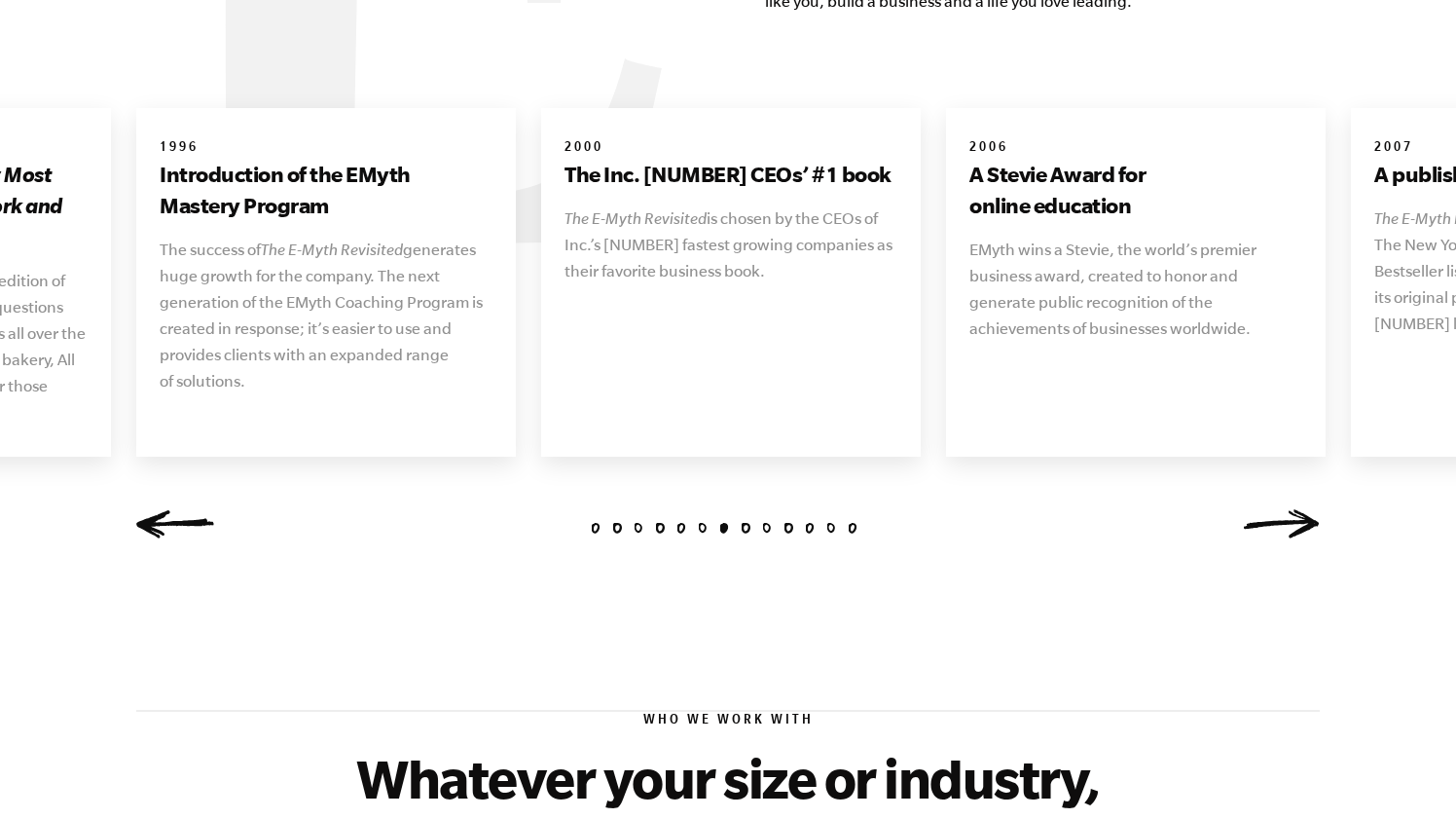 click on "6" at bounding box center [703, 528] 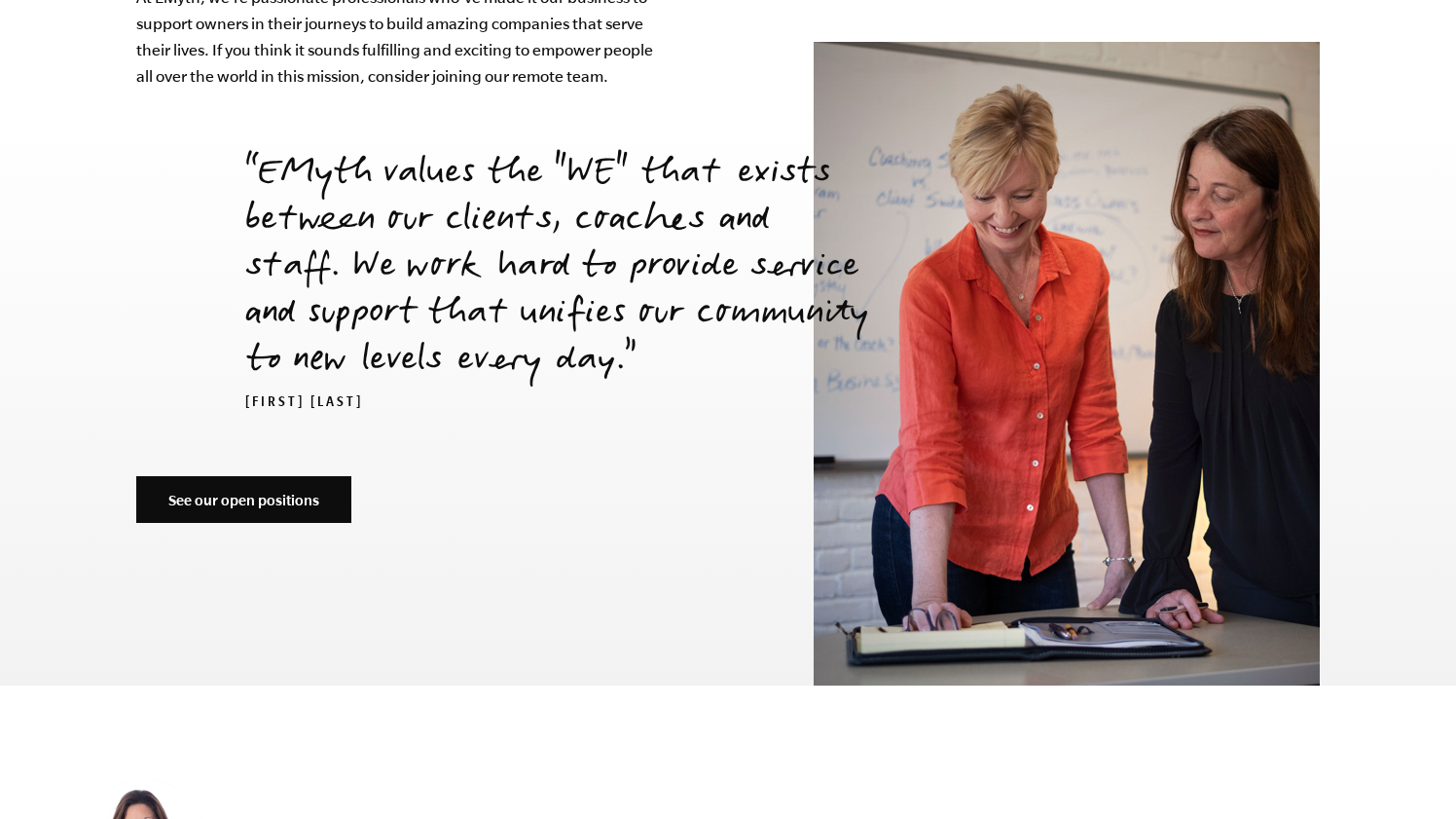 scroll, scrollTop: 6618, scrollLeft: 0, axis: vertical 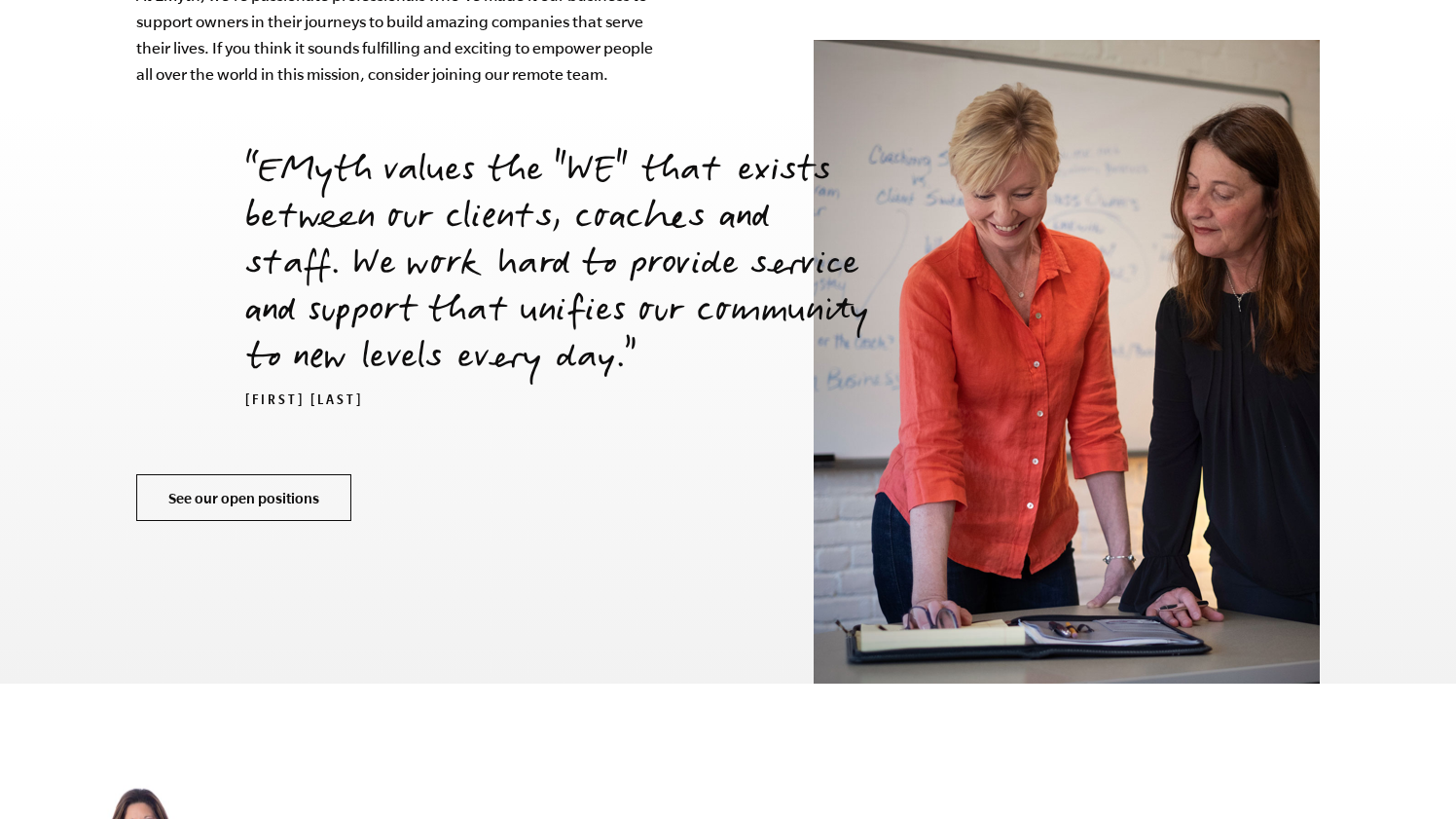 click on "See our open positions" at bounding box center [243, 498] 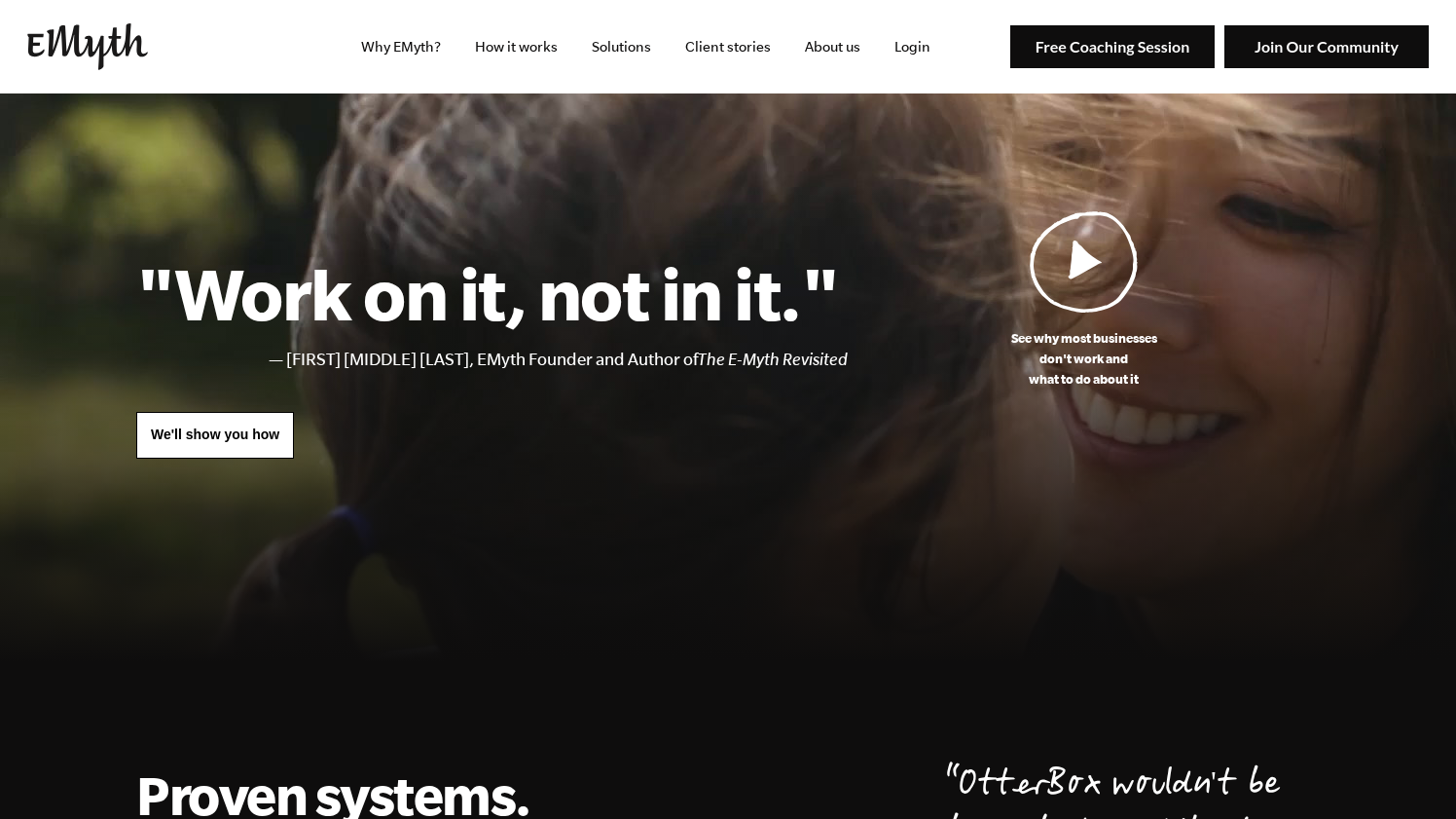 scroll, scrollTop: 0, scrollLeft: 0, axis: both 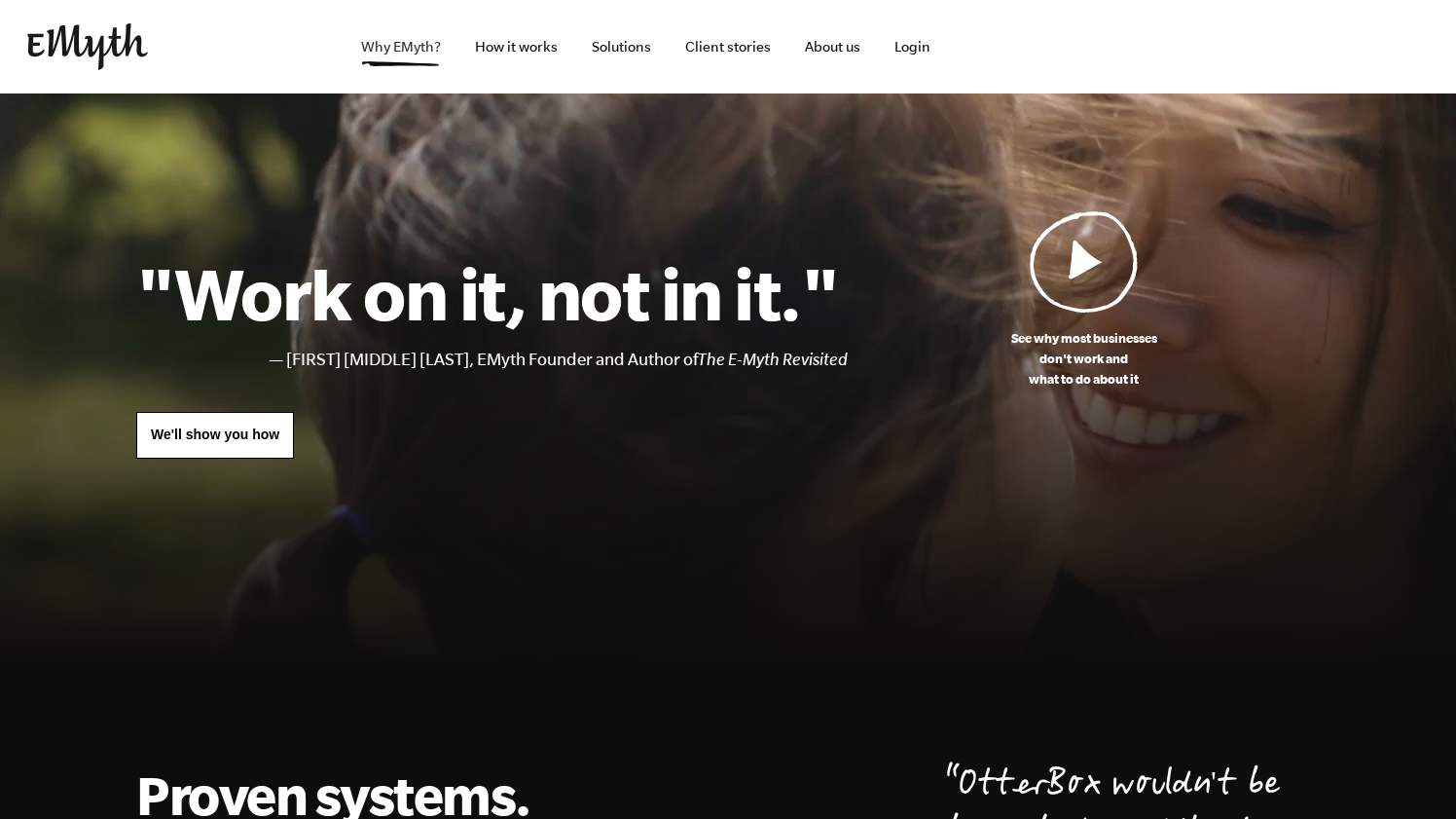 click on "Why EMyth?" at bounding box center [401, 47] 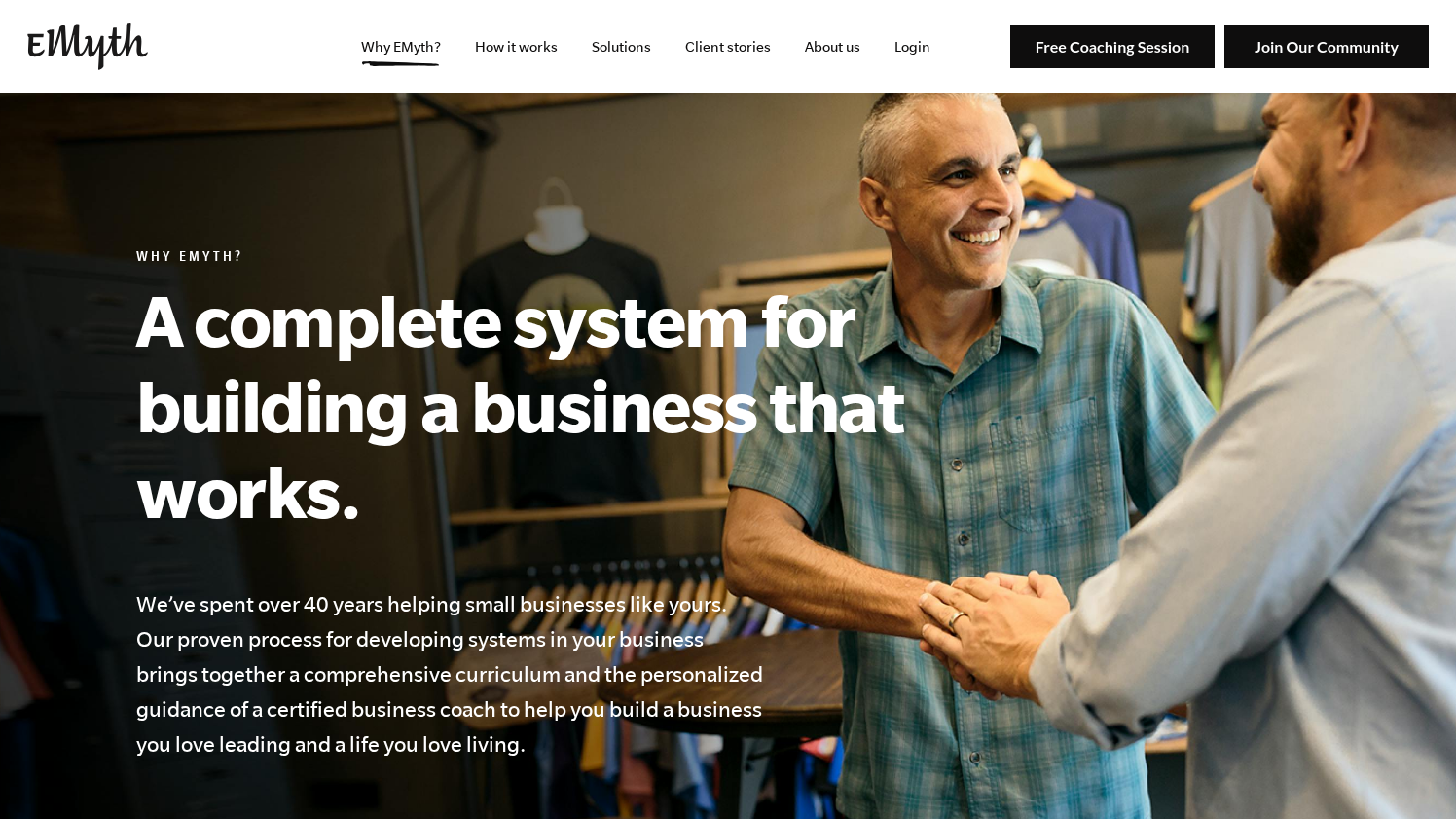 scroll, scrollTop: 0, scrollLeft: 0, axis: both 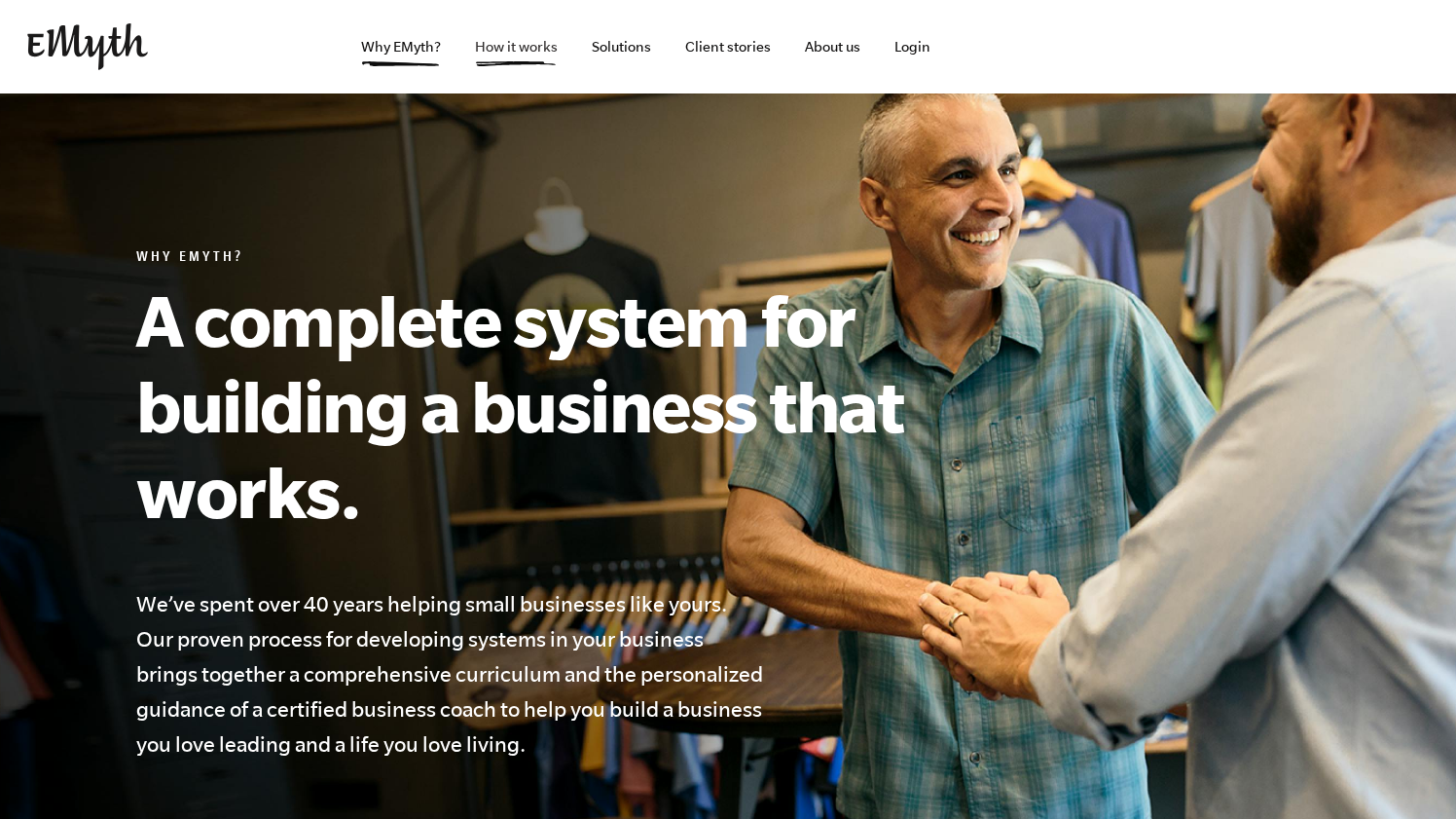 click on "How it works" at bounding box center [516, 47] 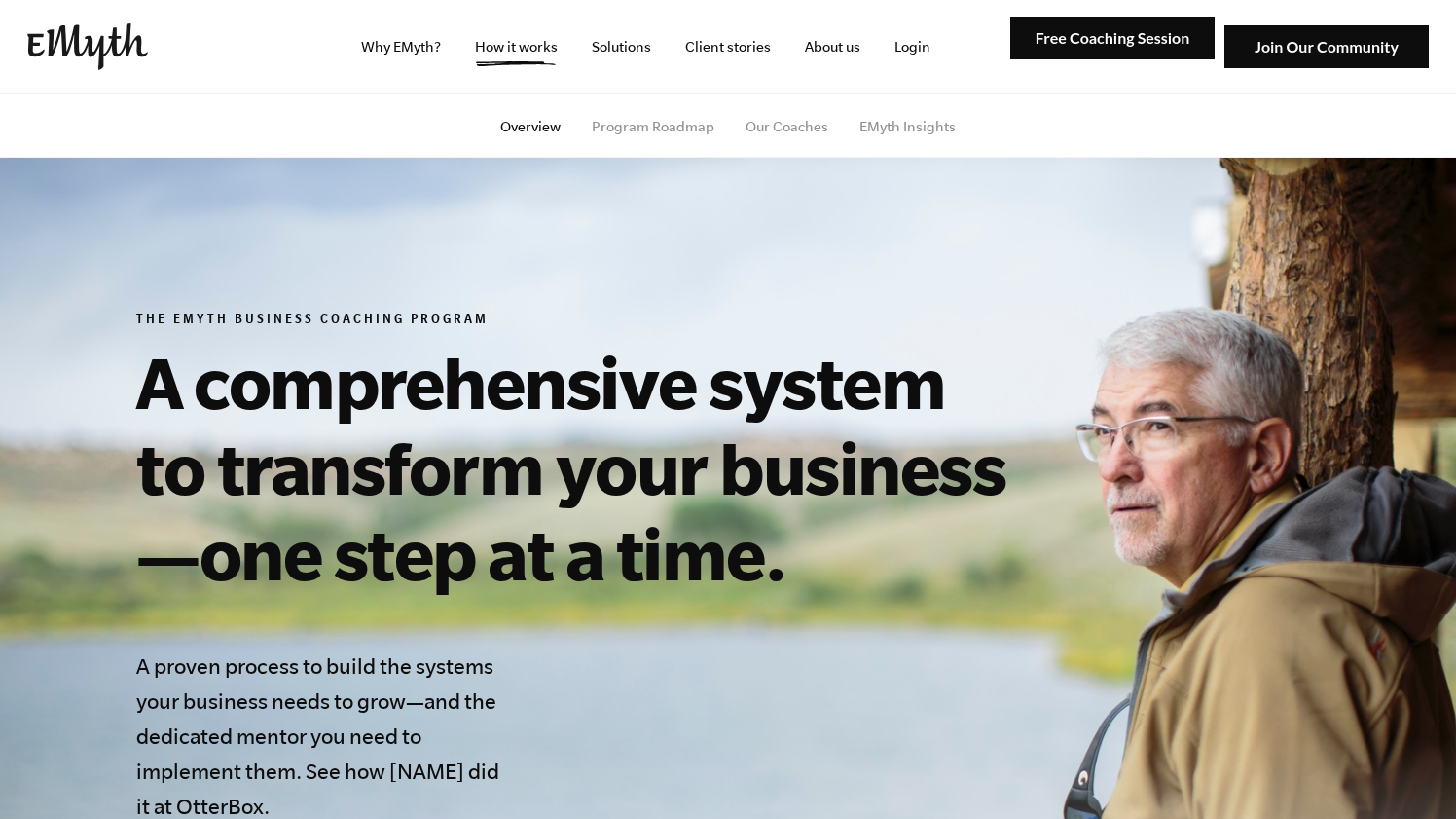scroll, scrollTop: 0, scrollLeft: 0, axis: both 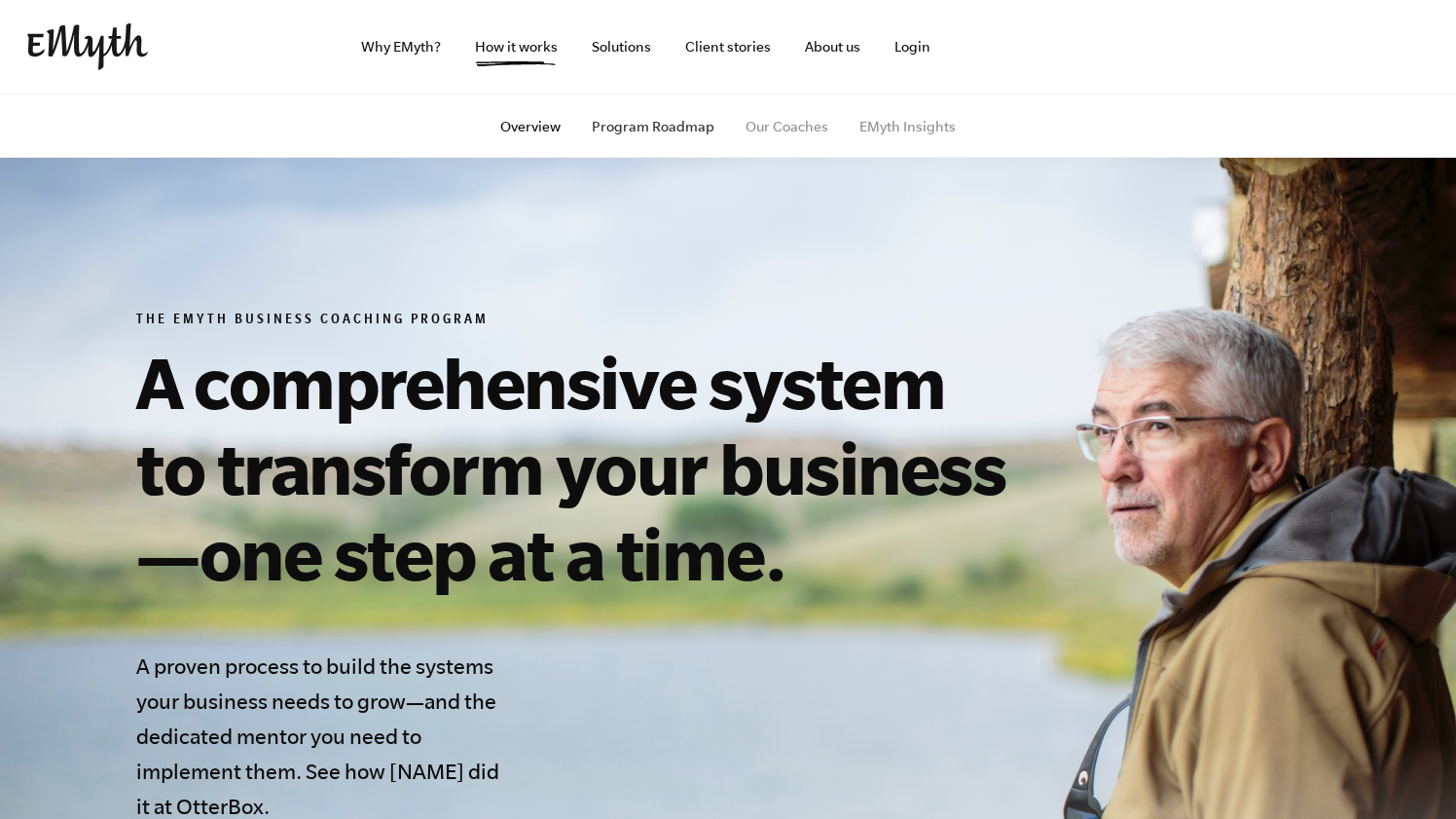 click on "Program Roadmap" at bounding box center [653, 127] 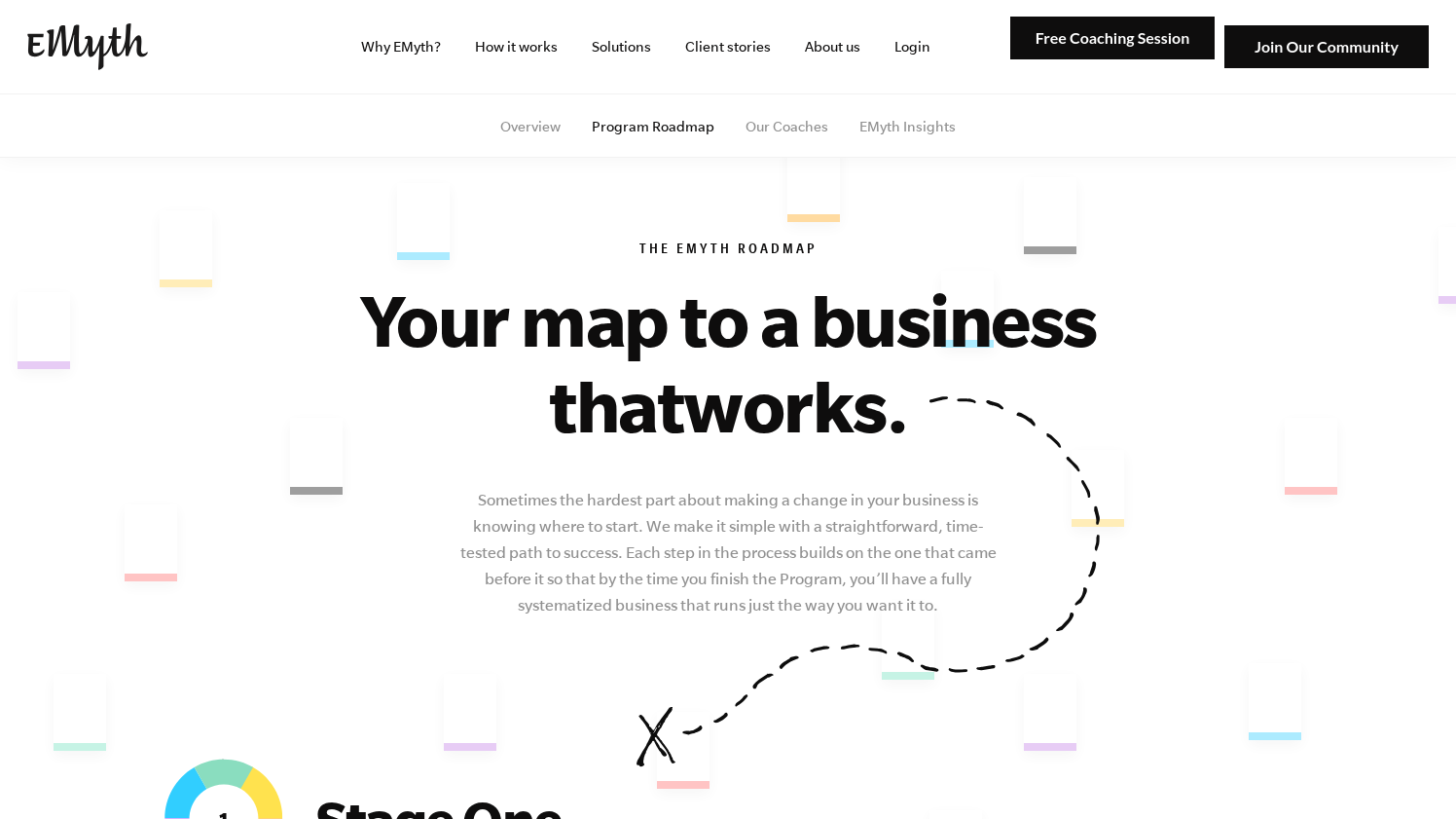 scroll, scrollTop: 0, scrollLeft: 0, axis: both 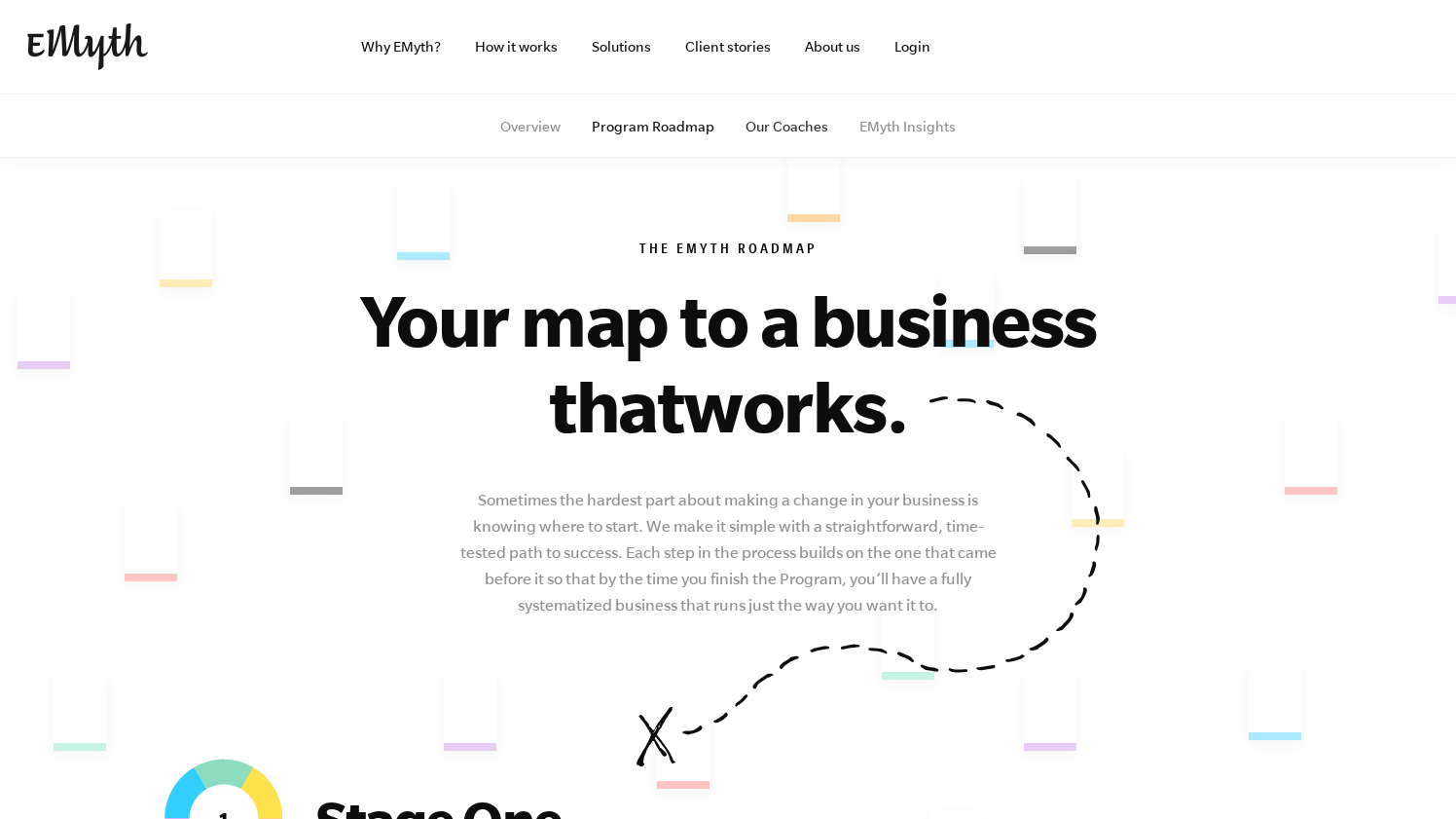 click on "Our Coaches" at bounding box center [786, 127] 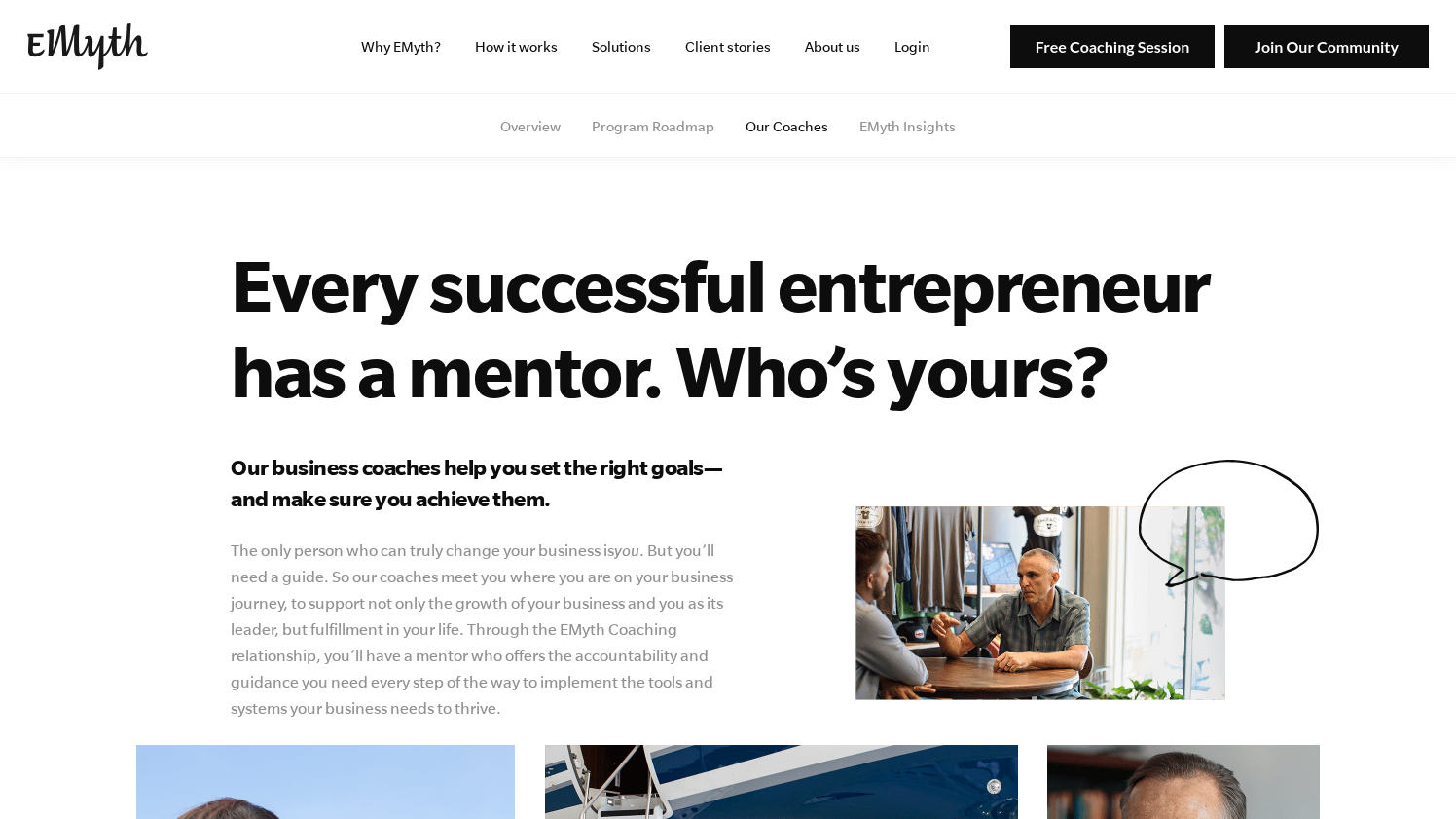 scroll, scrollTop: 0, scrollLeft: 0, axis: both 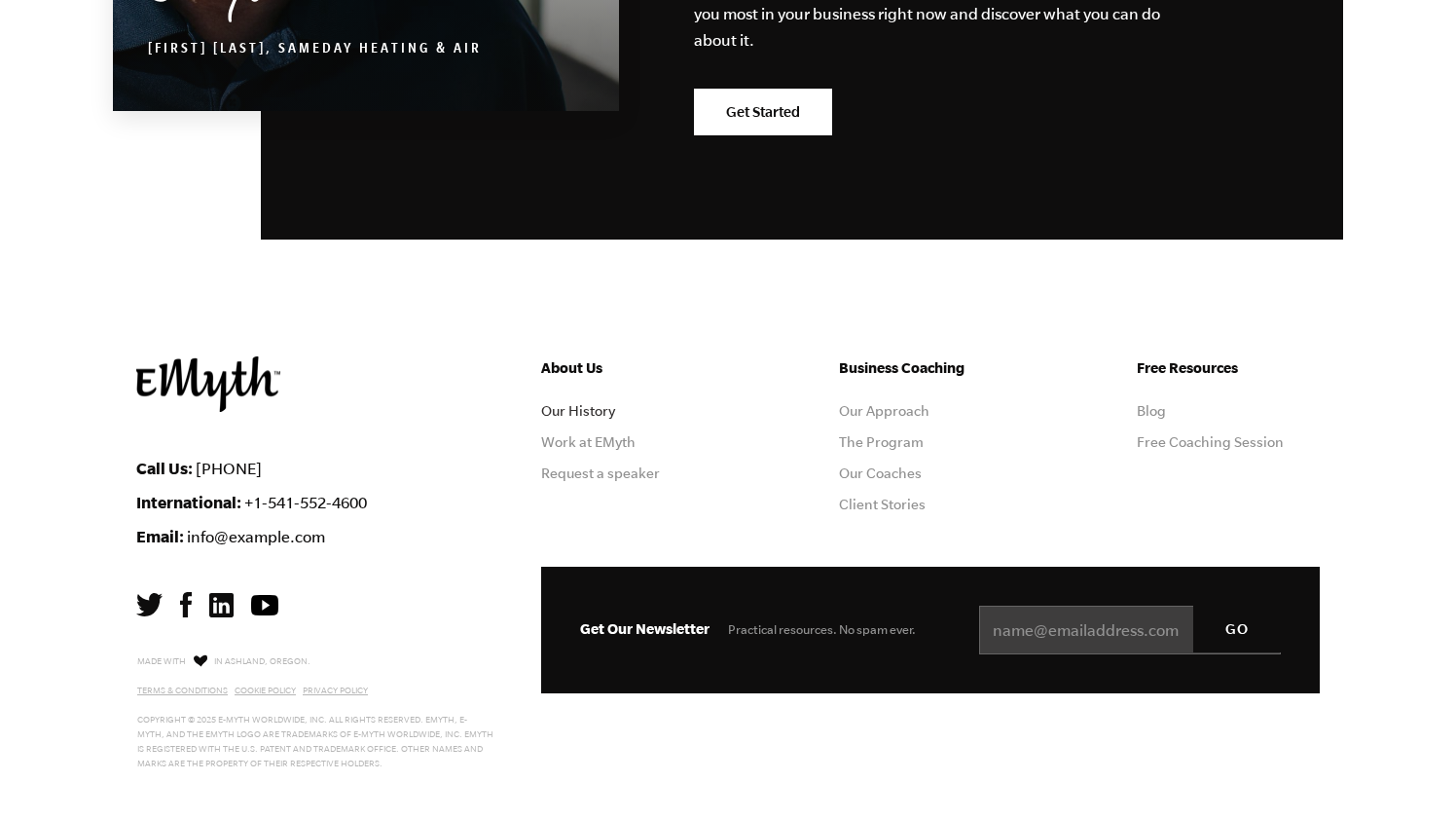 click on "Our History" at bounding box center [578, 411] 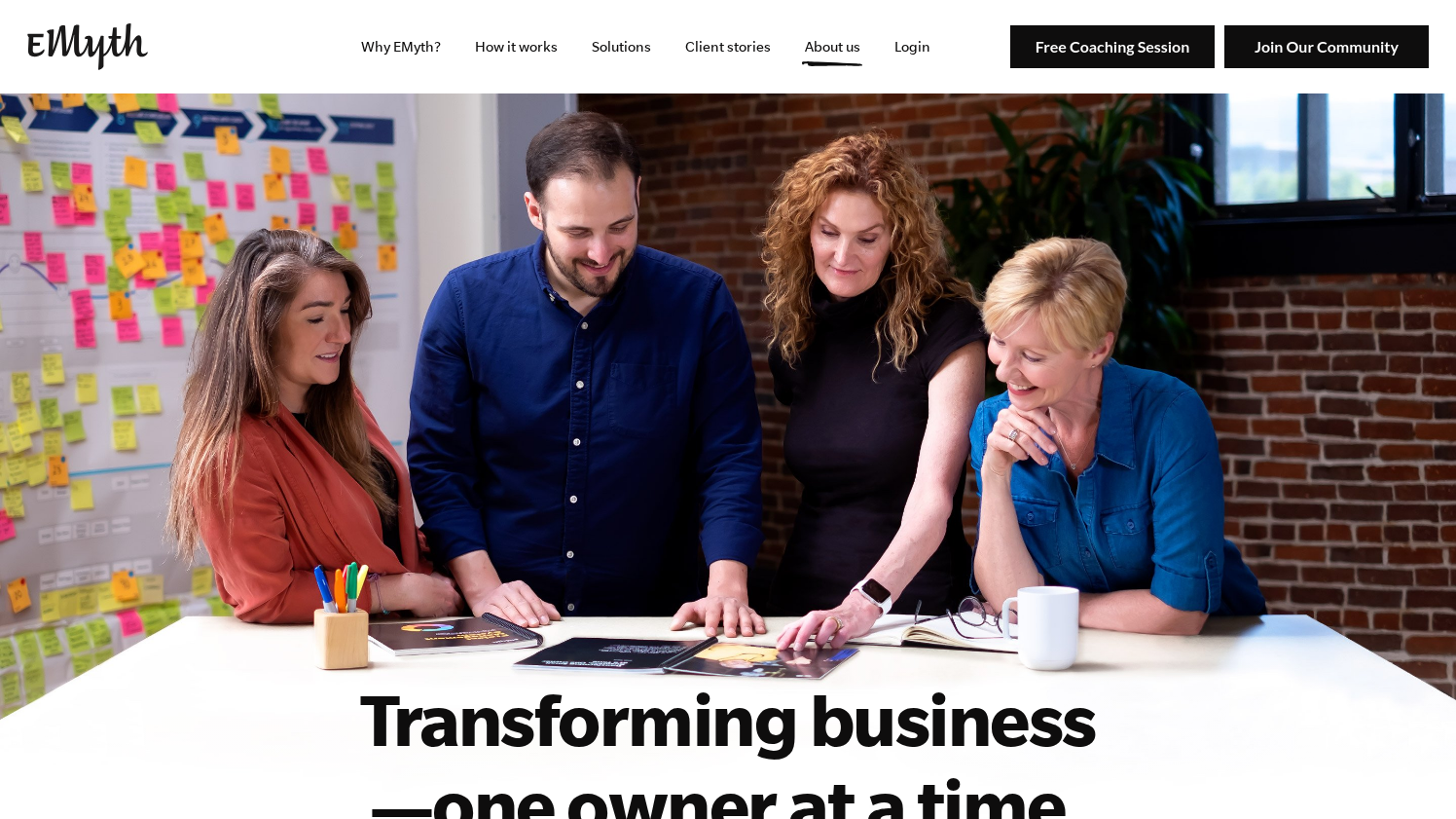 scroll, scrollTop: 0, scrollLeft: 0, axis: both 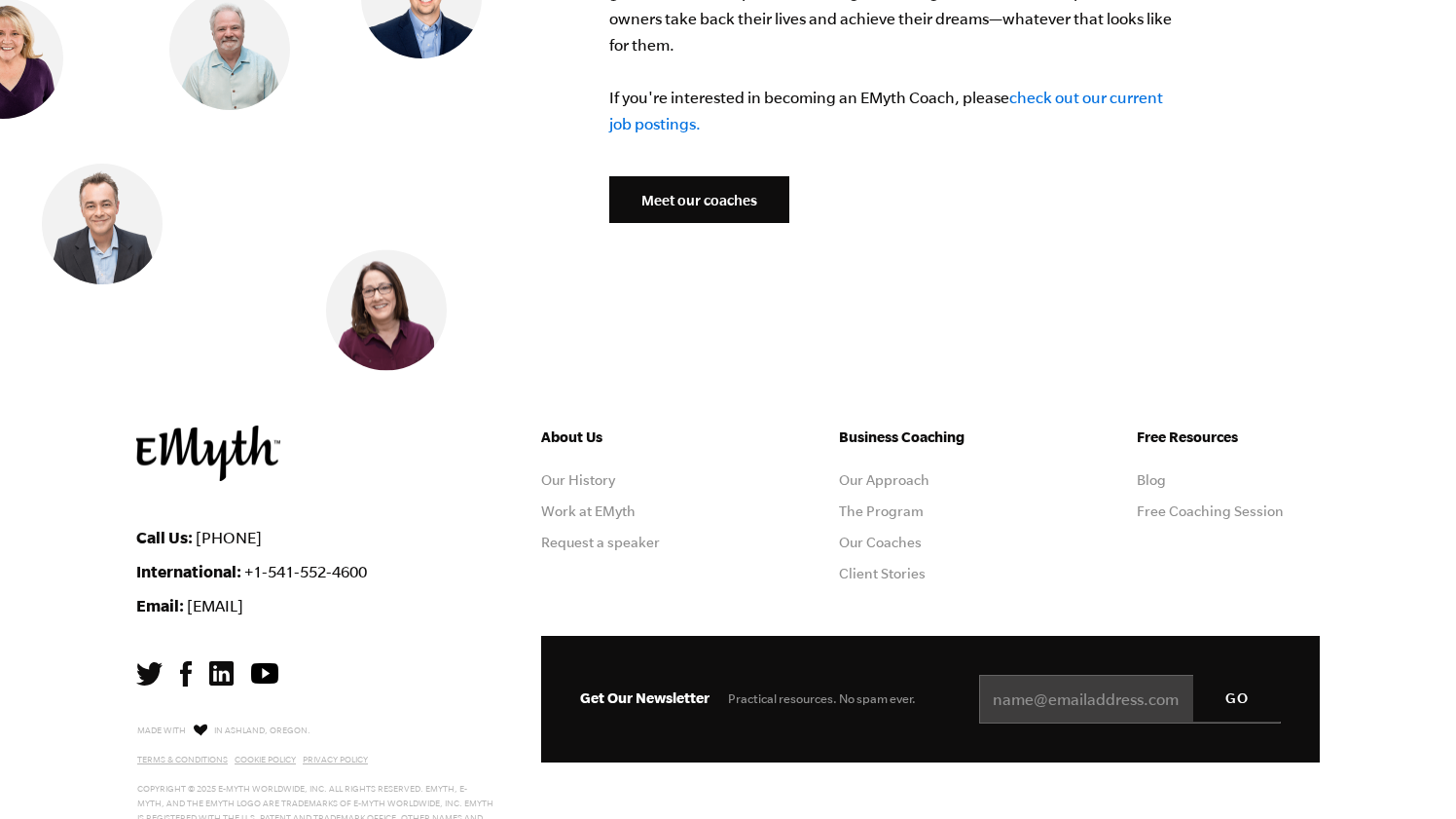click on "Meet our coaches" at bounding box center (699, 200) 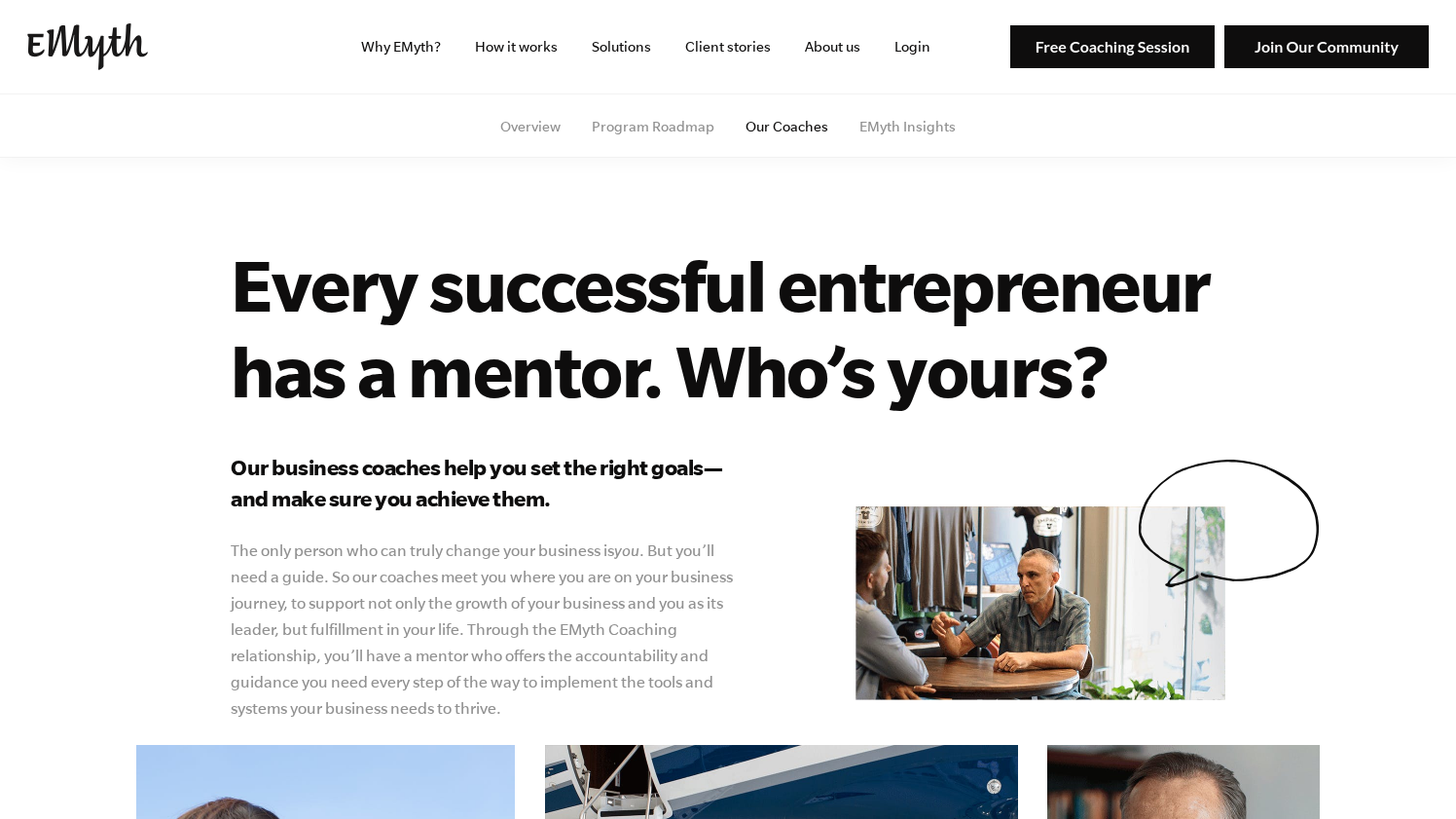 scroll, scrollTop: 0, scrollLeft: 0, axis: both 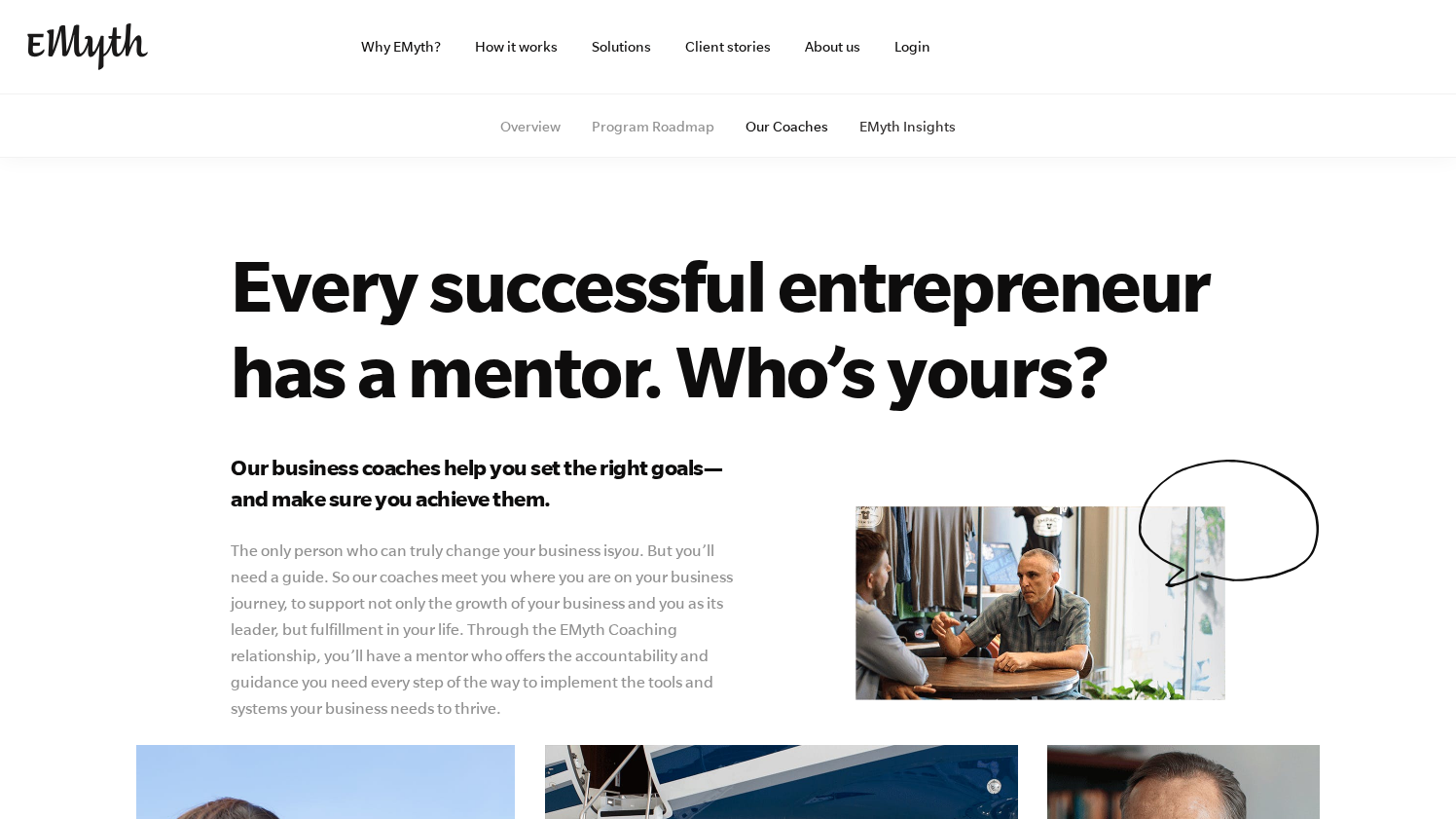click on "EMyth Insights" at bounding box center (907, 127) 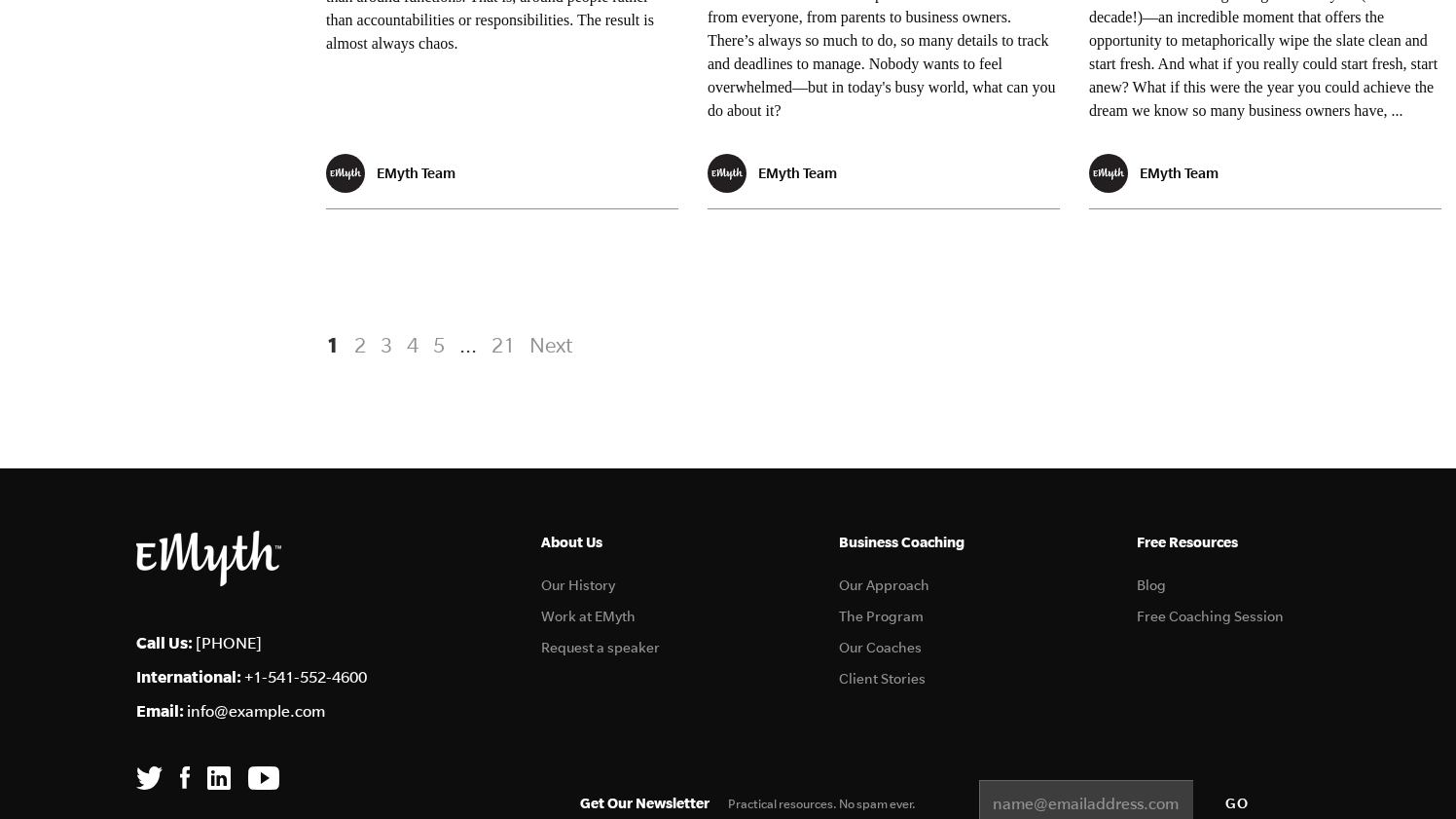 scroll, scrollTop: 4077, scrollLeft: 0, axis: vertical 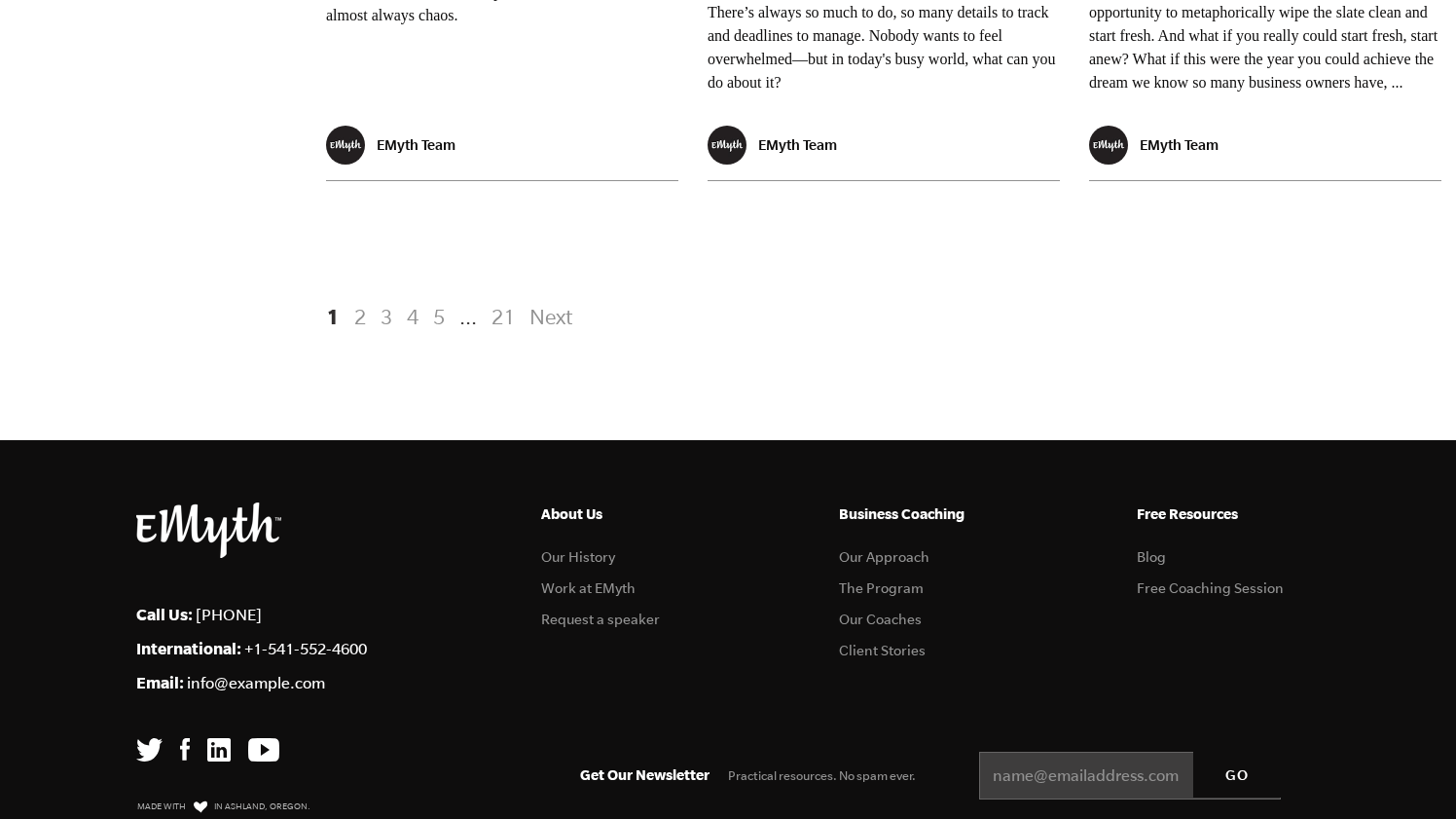 click on "4" at bounding box center [413, 316] 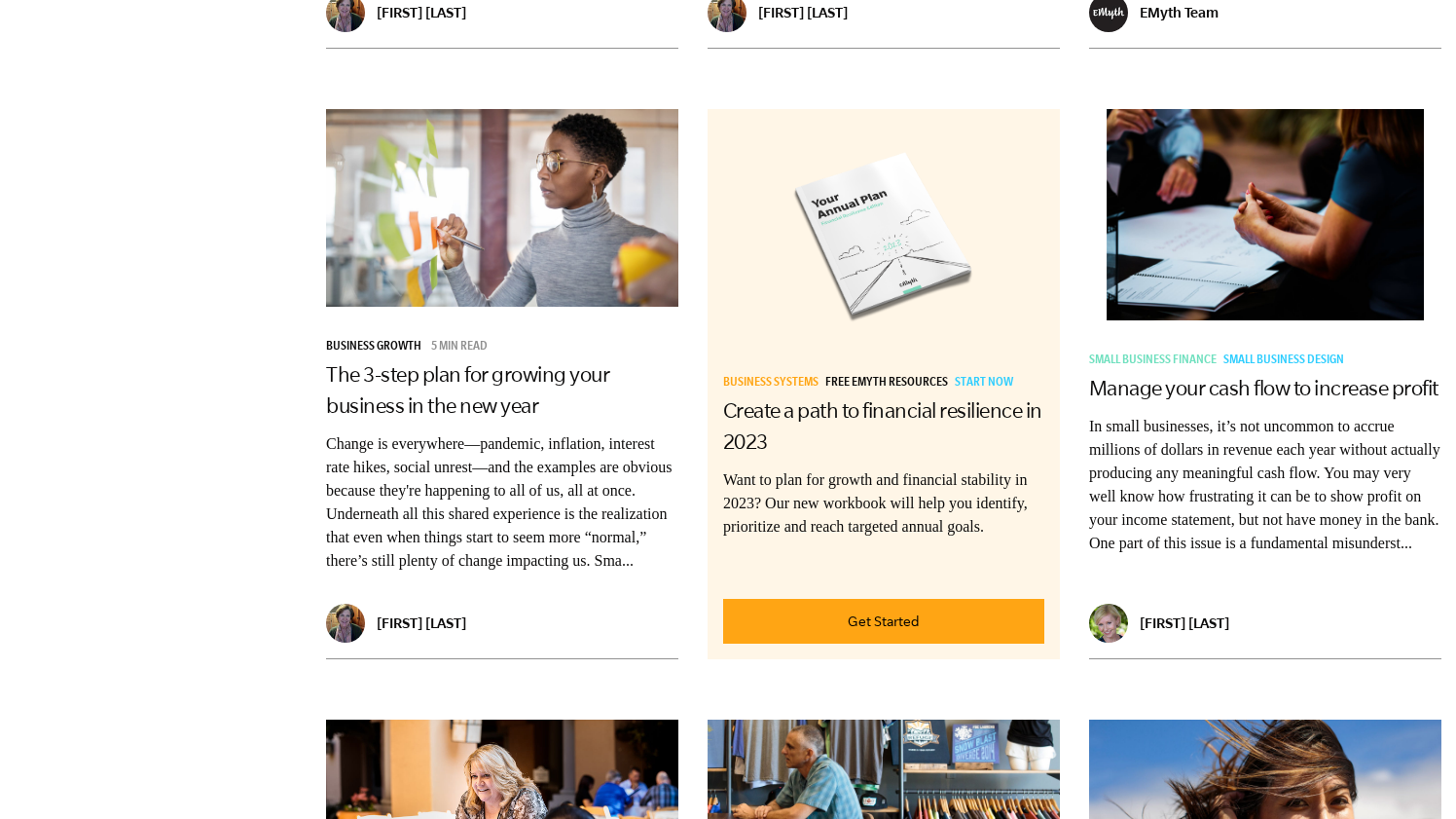 scroll, scrollTop: 2363, scrollLeft: 0, axis: vertical 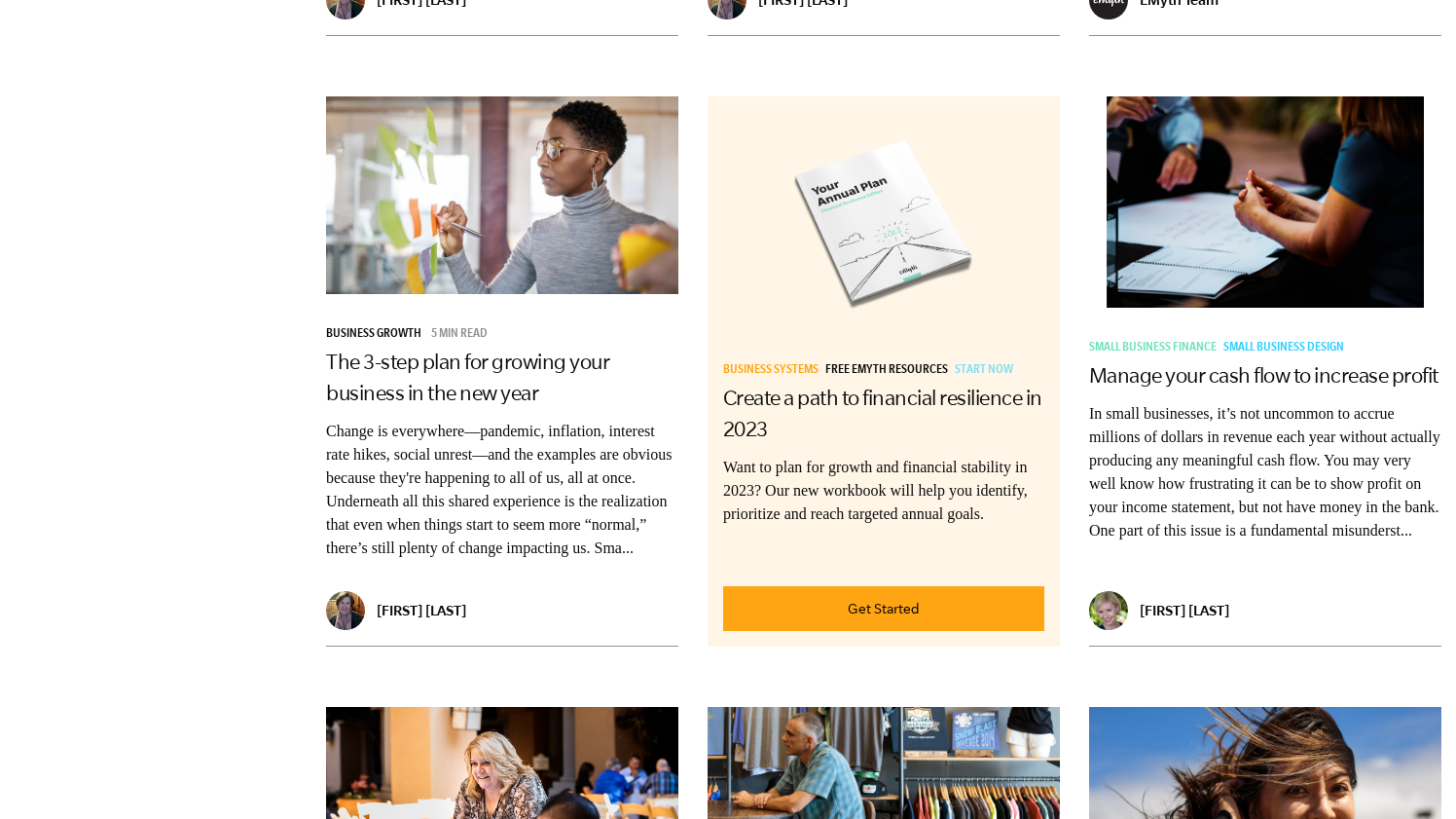 click on "Start Now" at bounding box center [984, 371] 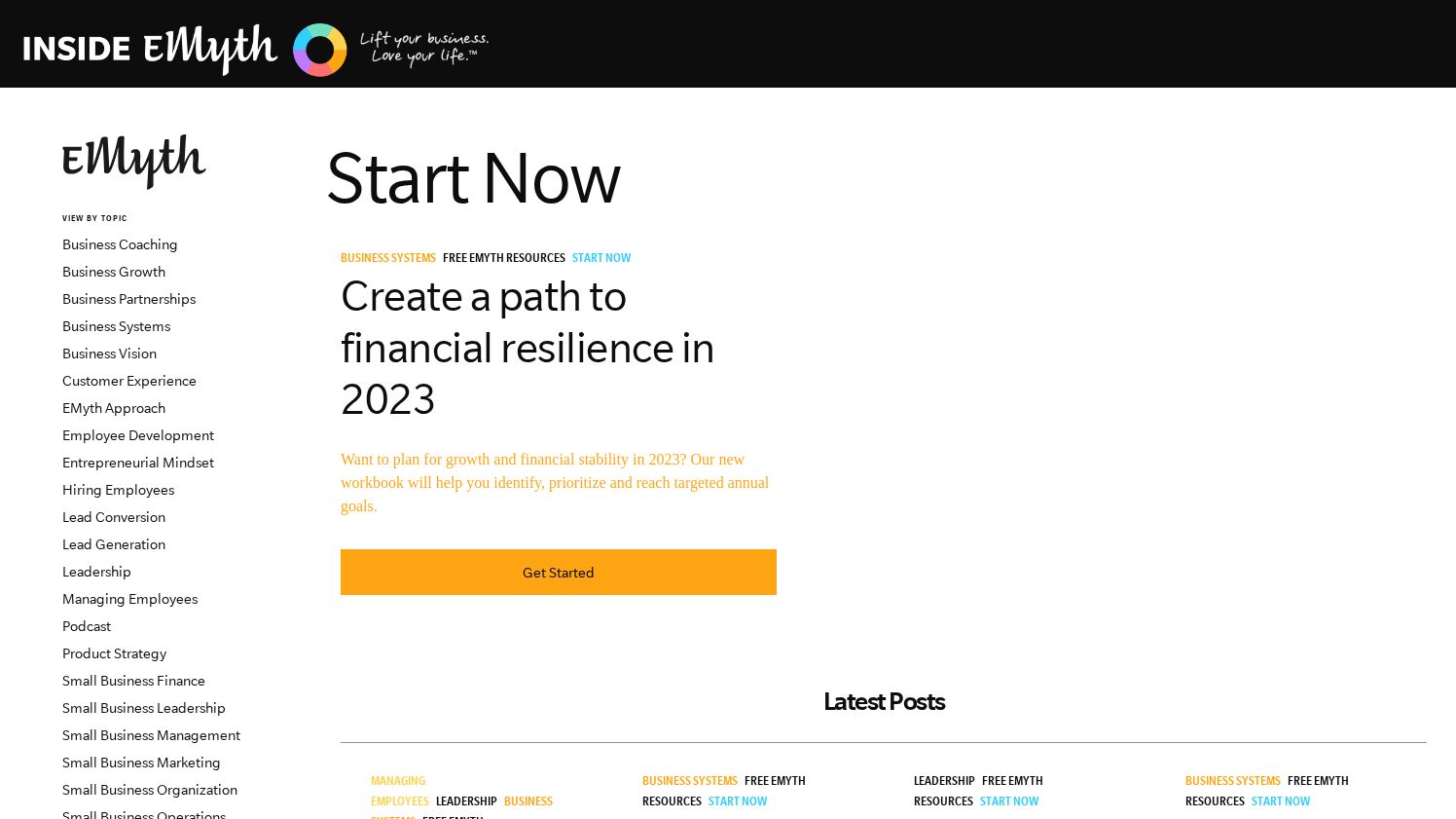 scroll, scrollTop: 0, scrollLeft: 0, axis: both 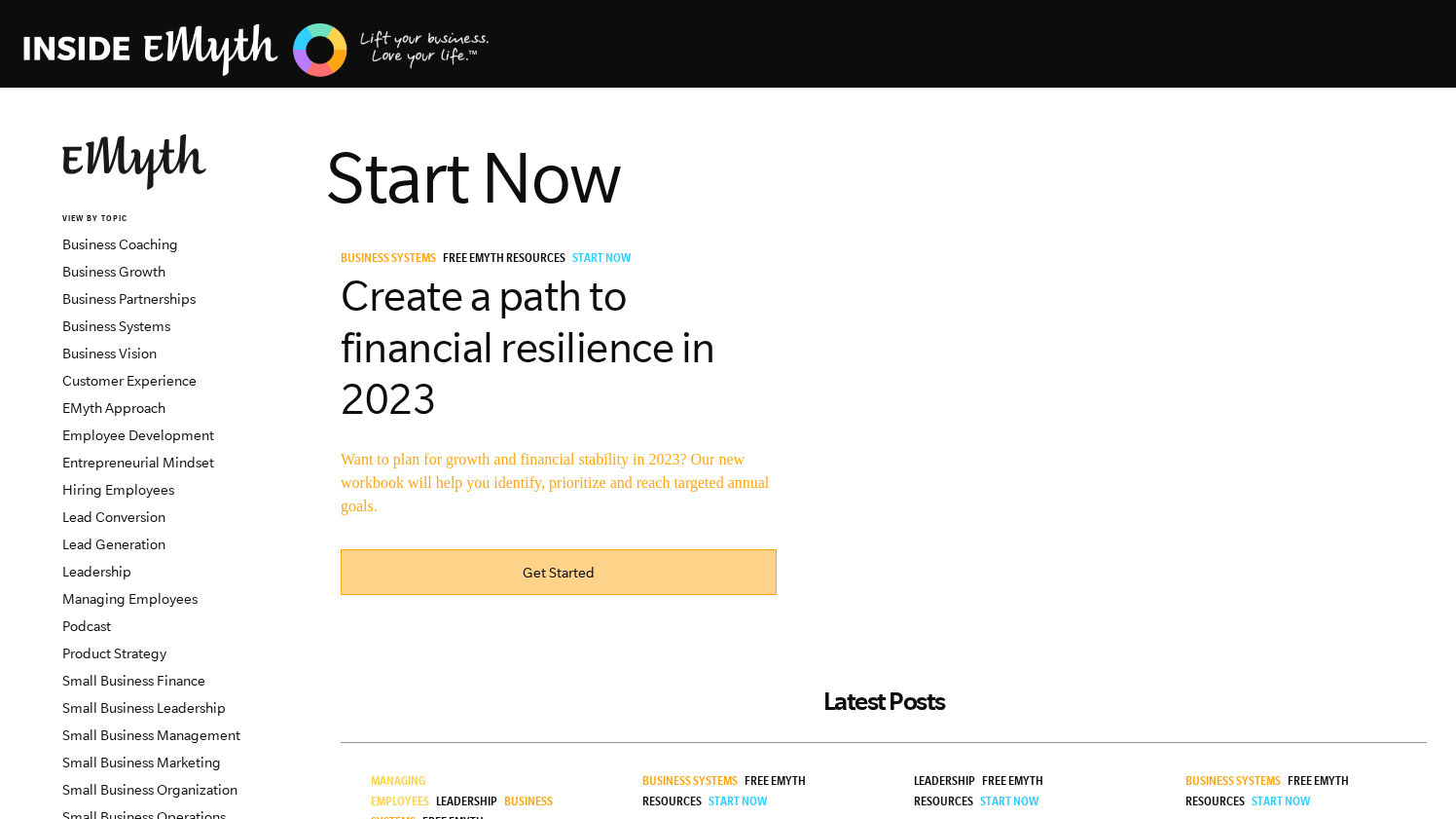 click on "Get Started" at bounding box center (559, 572) 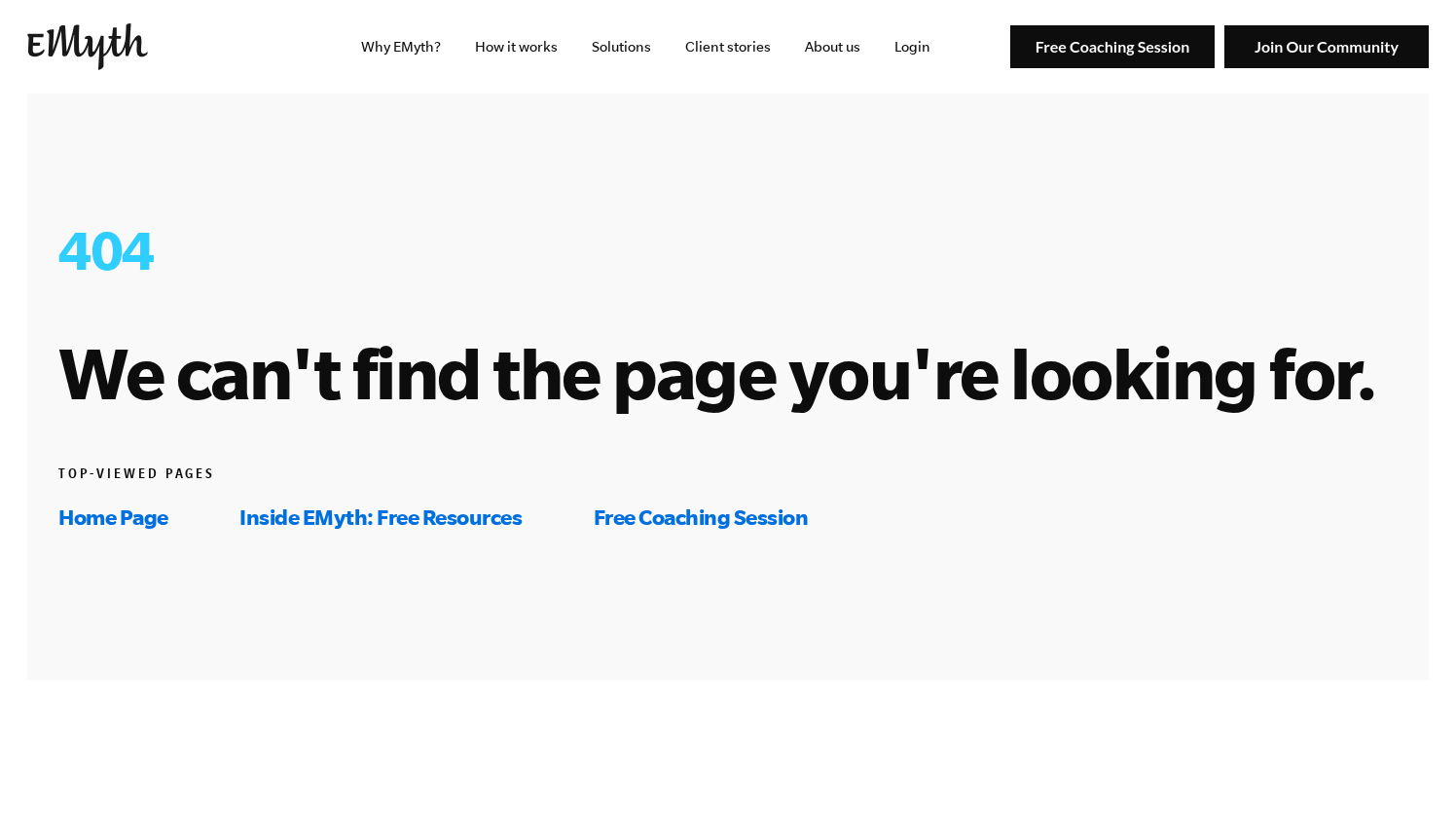 scroll, scrollTop: 0, scrollLeft: 0, axis: both 